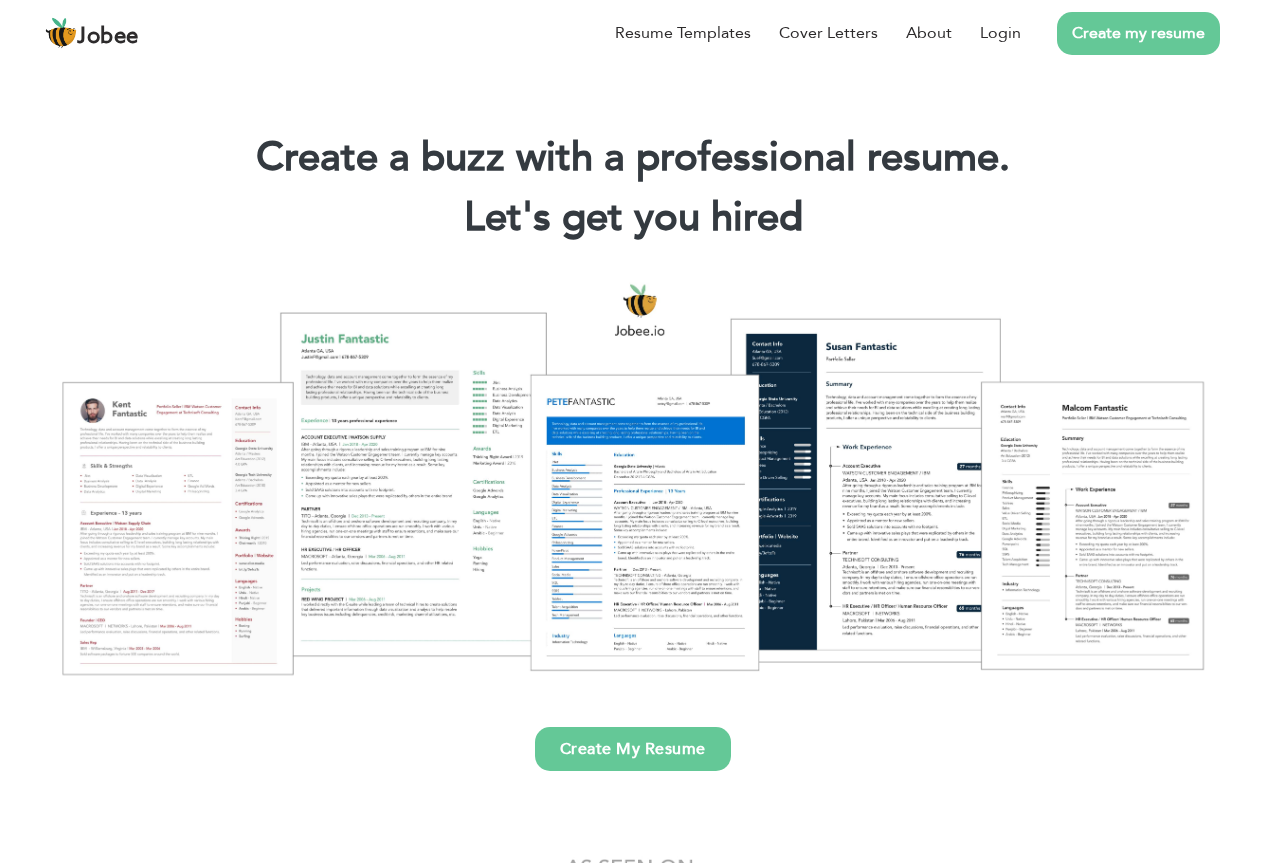 scroll, scrollTop: 0, scrollLeft: 0, axis: both 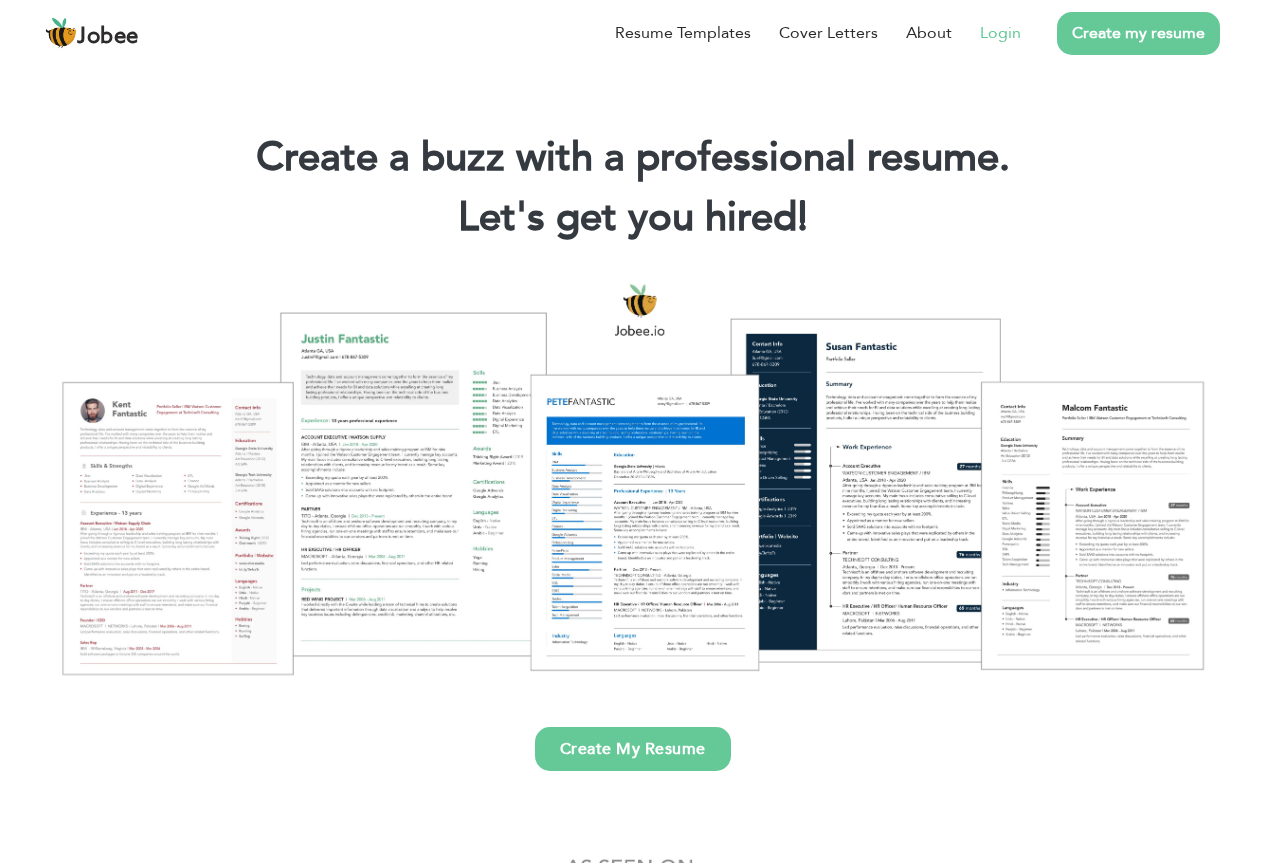 click on "Login" at bounding box center (1000, 33) 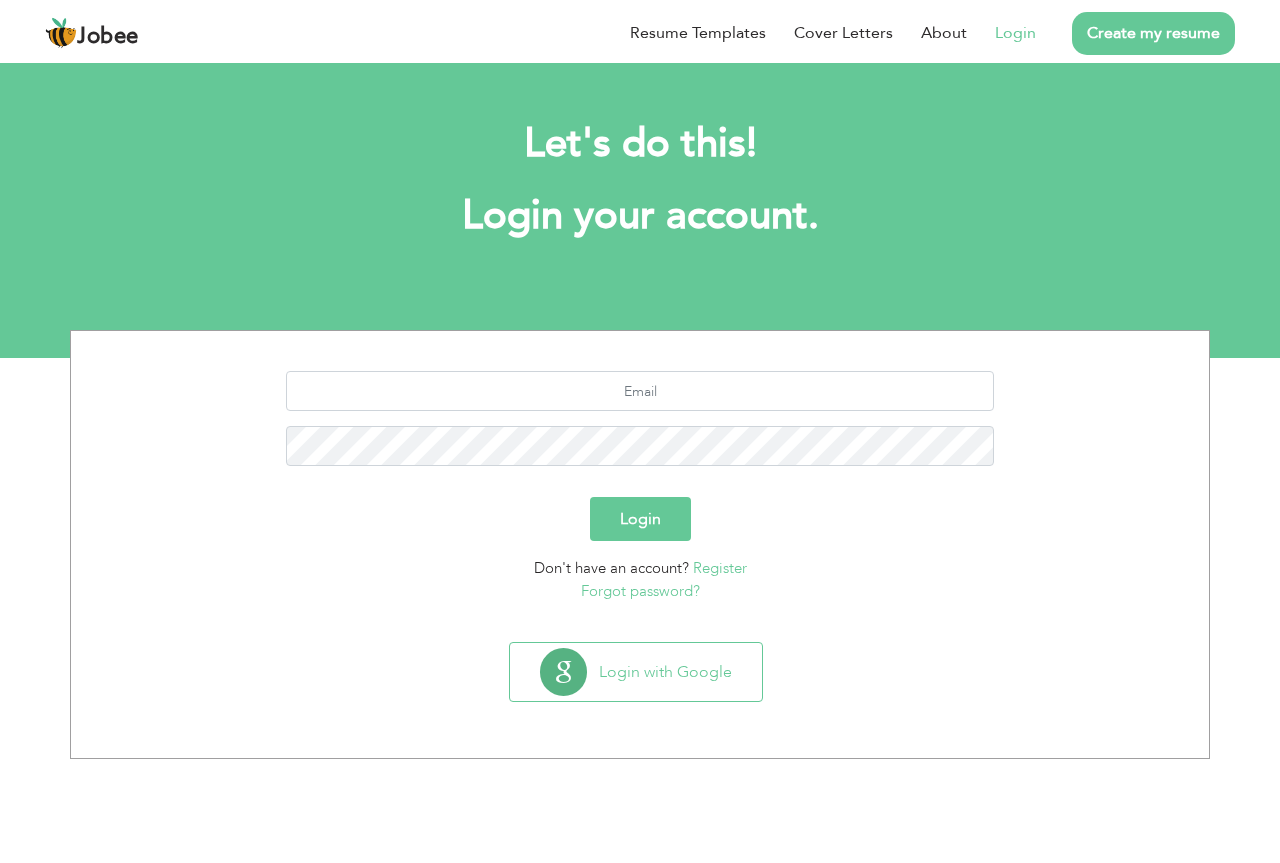 scroll, scrollTop: 0, scrollLeft: 0, axis: both 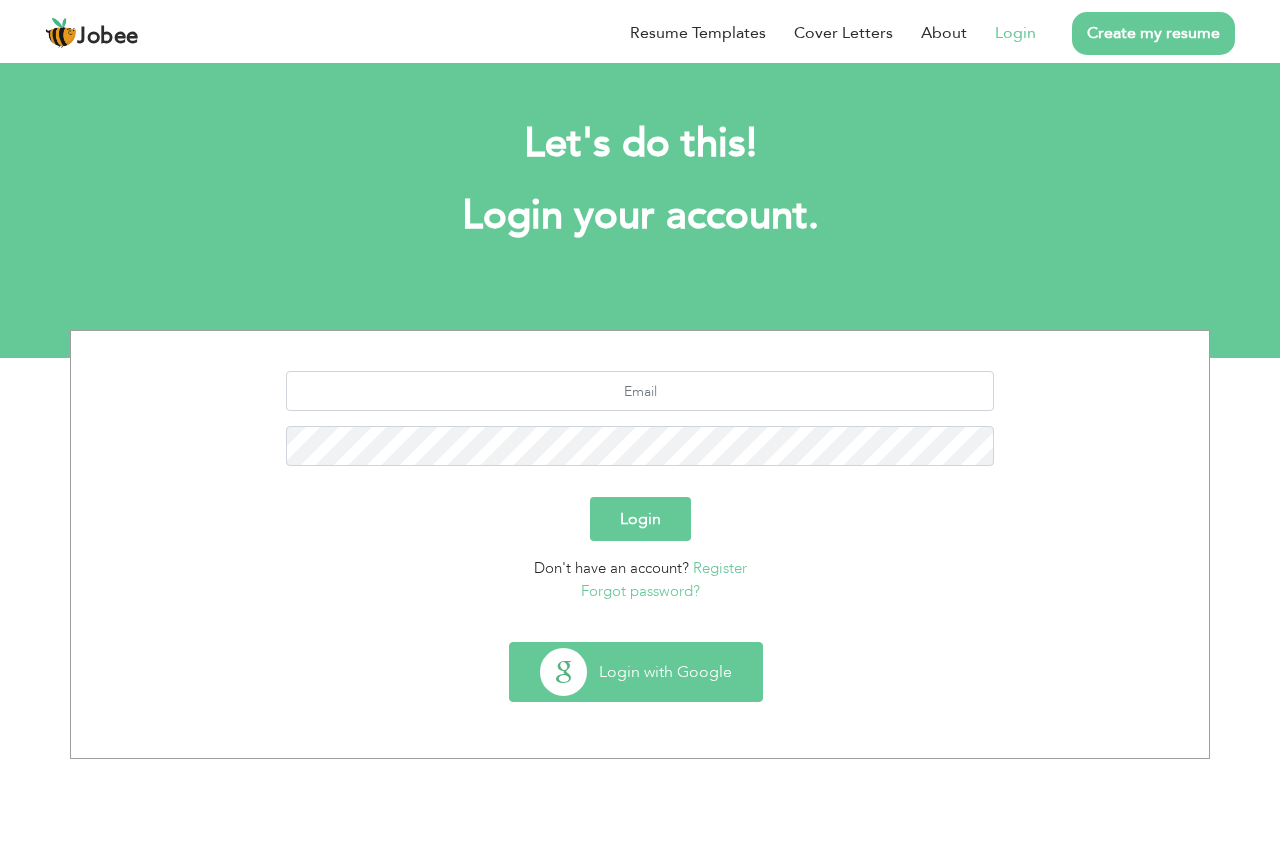 click on "Login with Google" at bounding box center (636, 672) 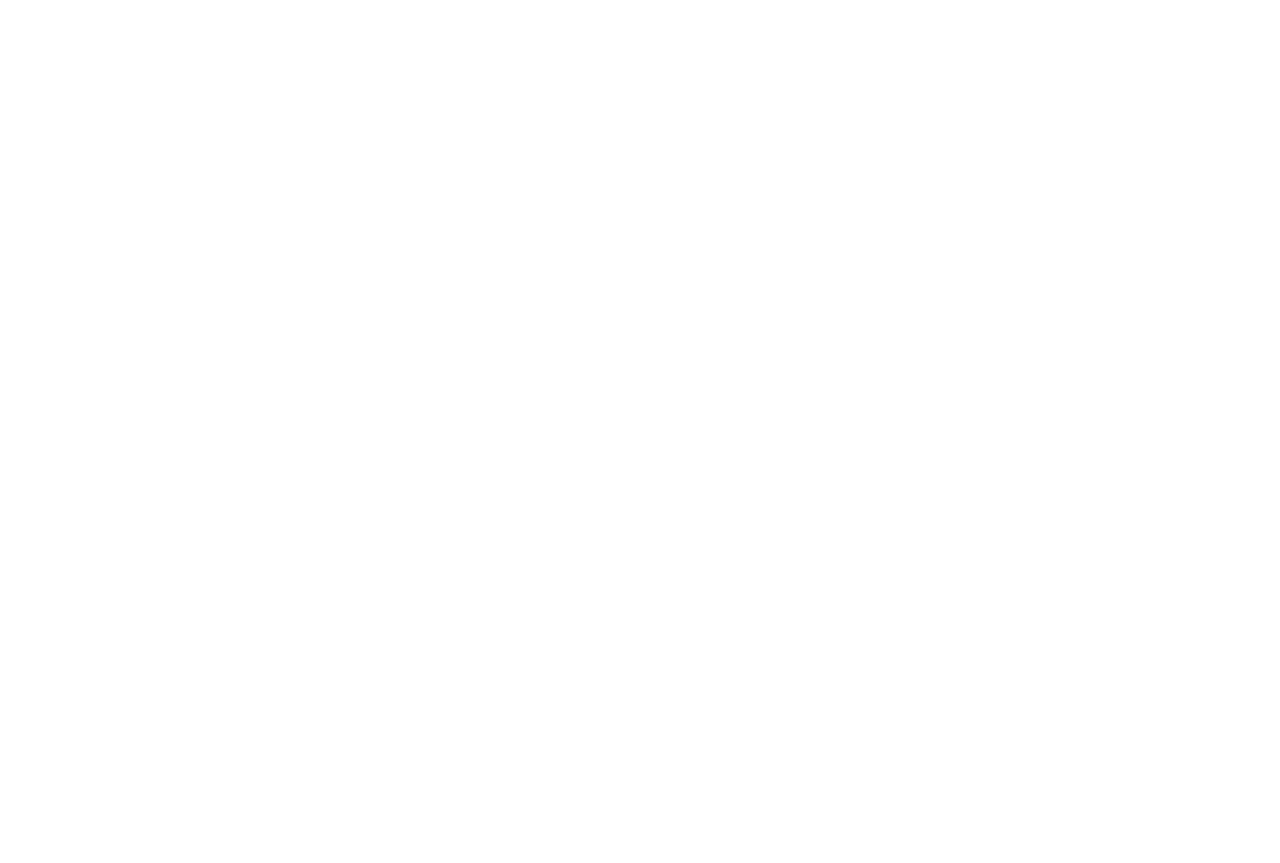 scroll, scrollTop: 0, scrollLeft: 0, axis: both 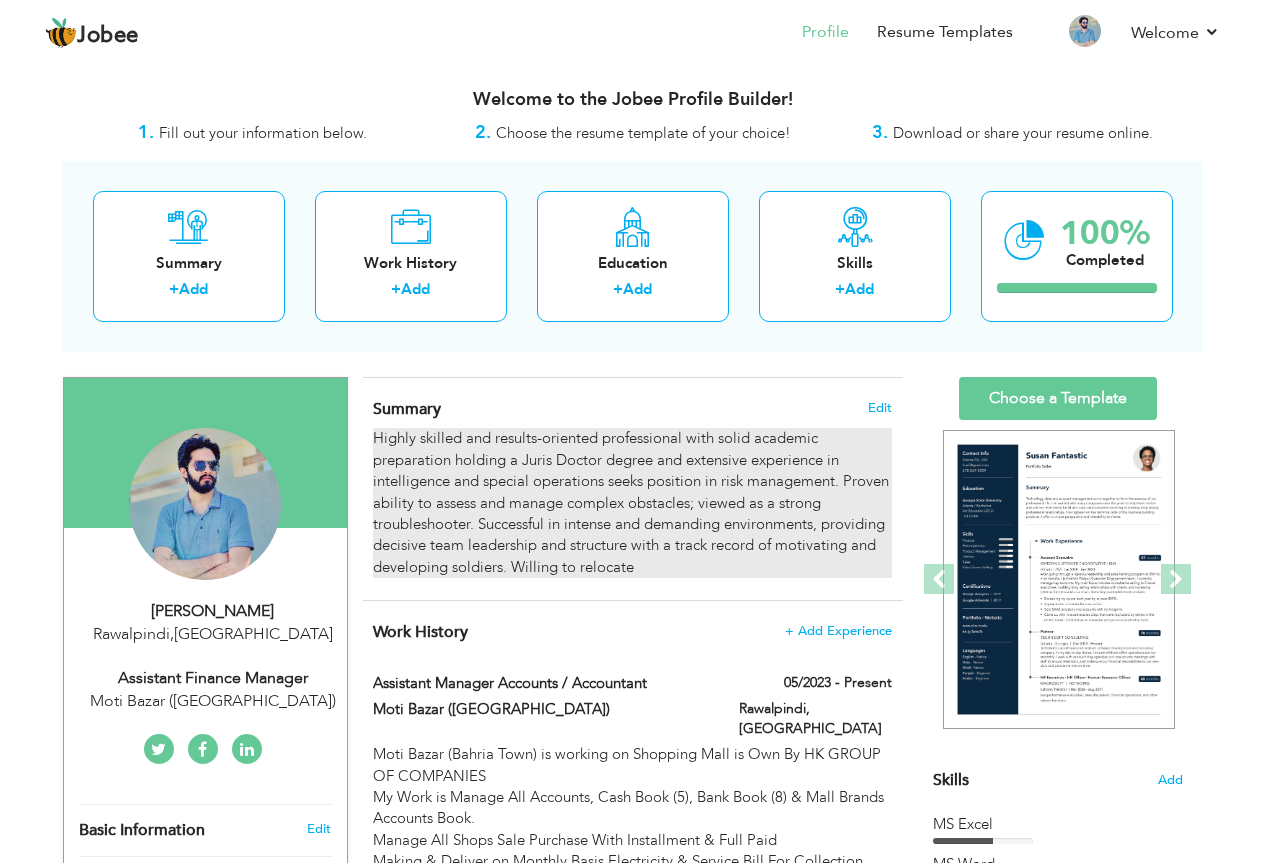drag, startPoint x: 376, startPoint y: 435, endPoint x: 604, endPoint y: 537, distance: 249.7759 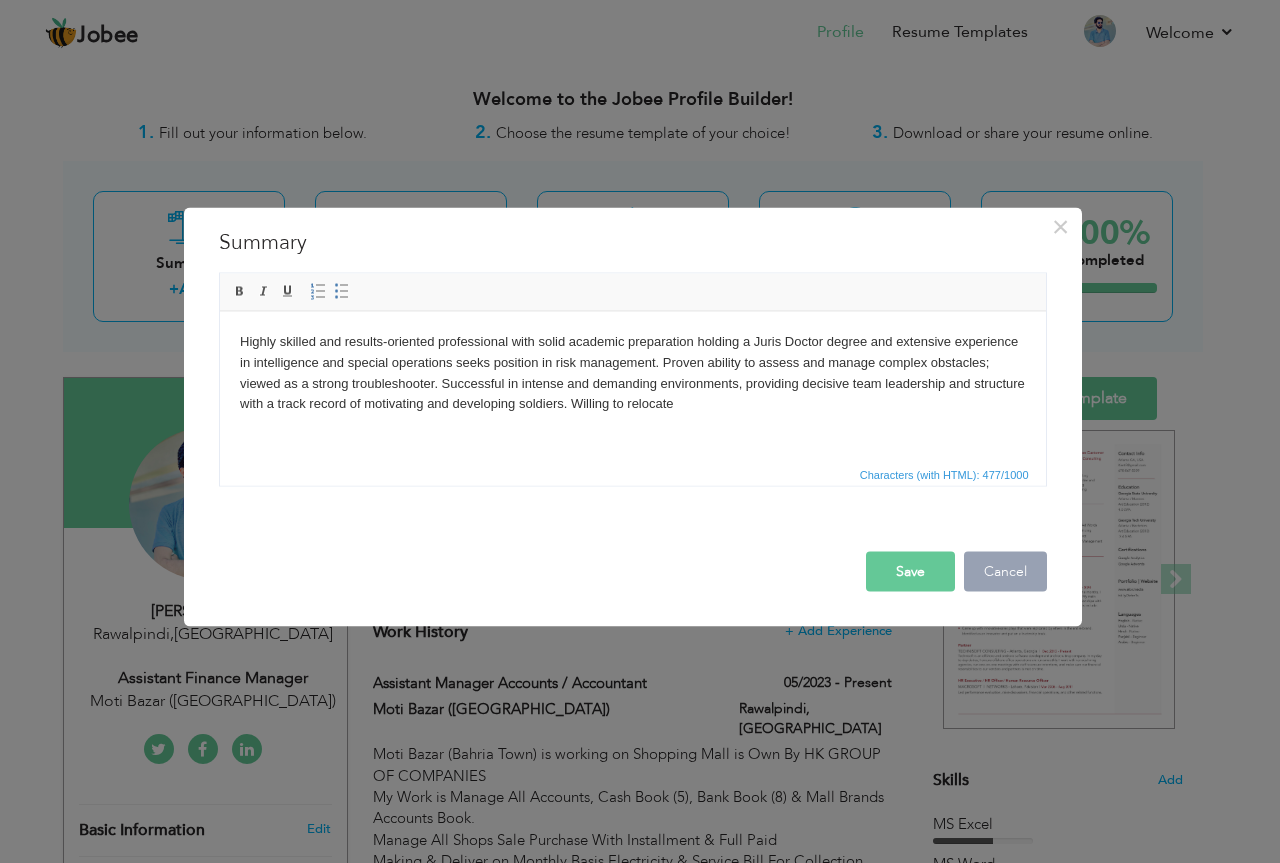 click on "Cancel" at bounding box center [1005, 571] 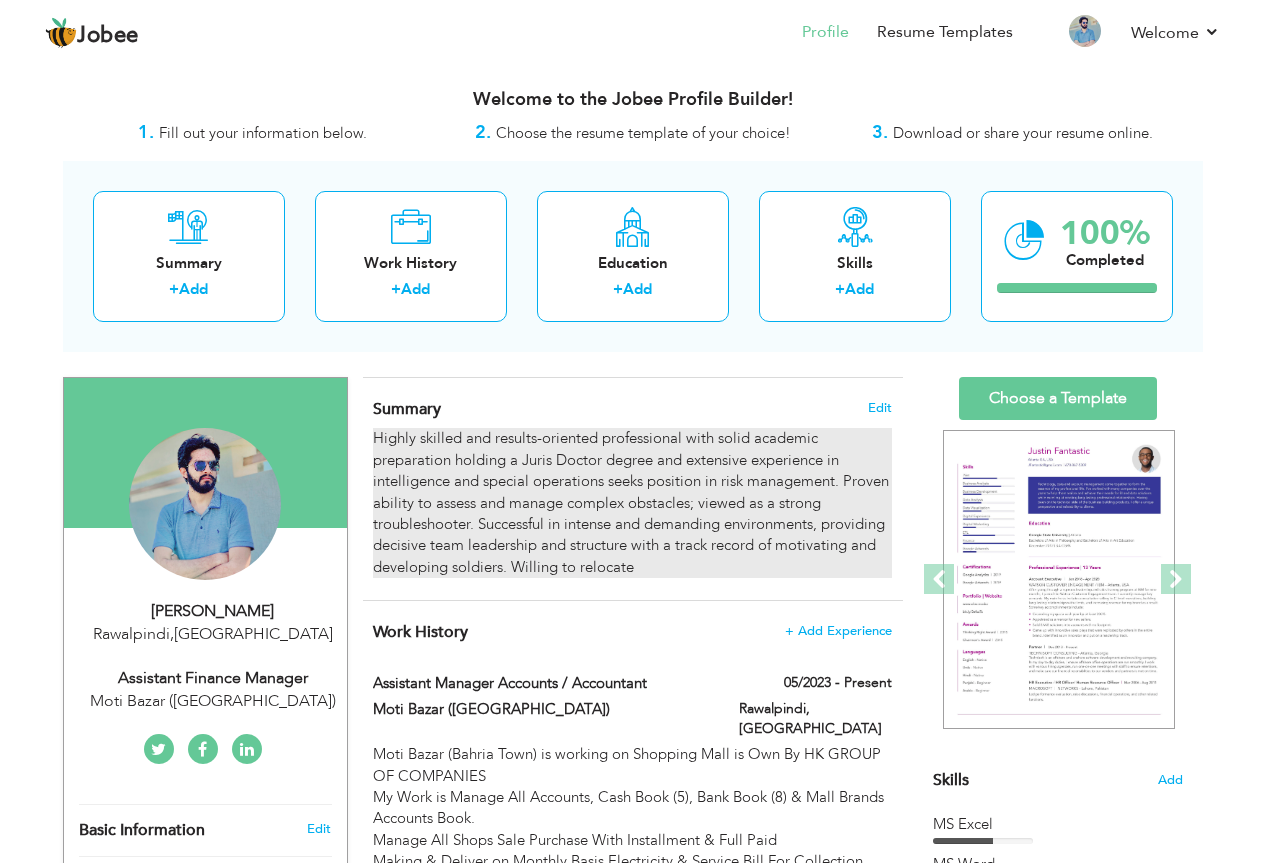 click on "Highly skilled and results-oriented professional with solid academic preparation holding a Juris Doctor degree and extensive experience in intelligence and special operations seeks position in risk management. Proven ability to assess and manage complex obstacles; viewed as a strong troubleshooter. Successful in intense and demanding environments, providing decisive team leadership and structure with a track record of motivating and developing soldiers. Willing to relocate" at bounding box center [632, 503] 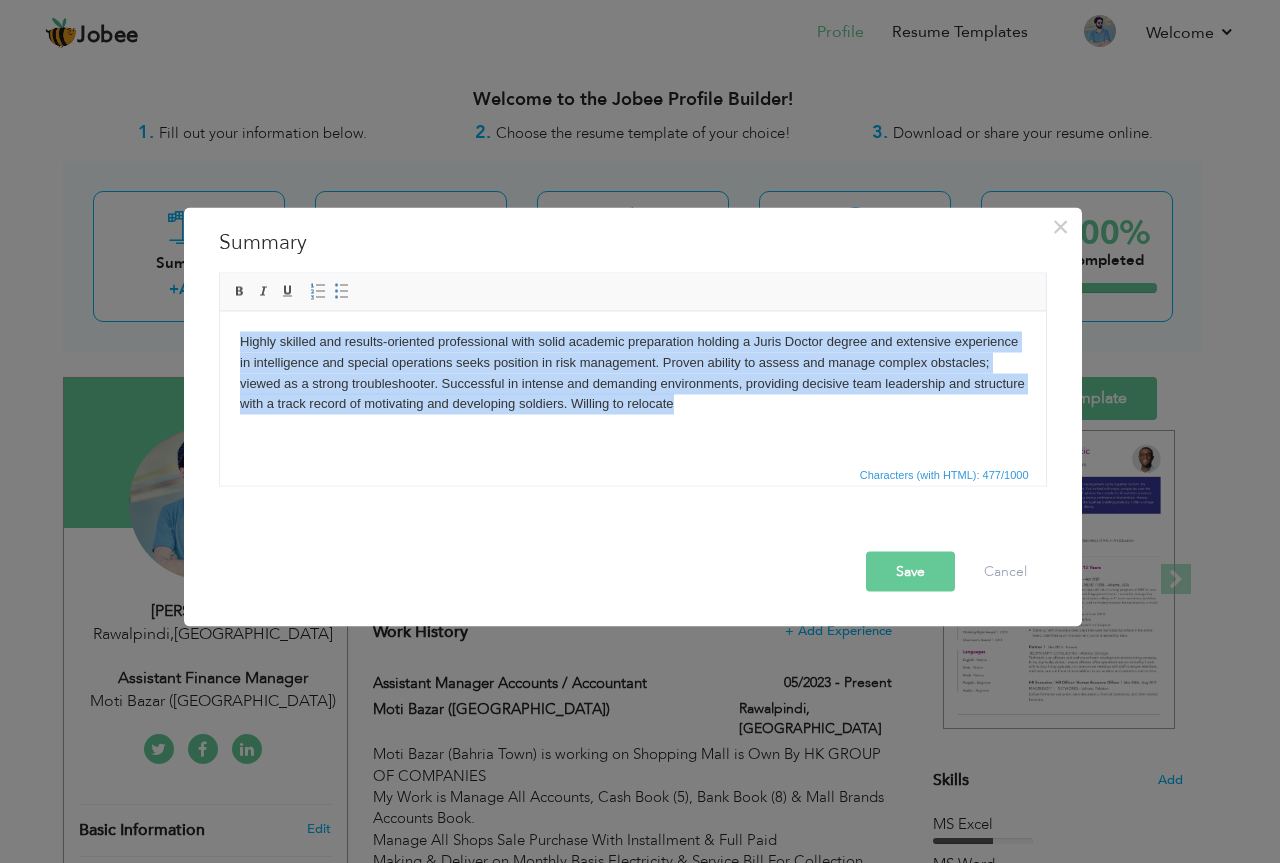 drag, startPoint x: 235, startPoint y: 338, endPoint x: 716, endPoint y: 413, distance: 486.81207 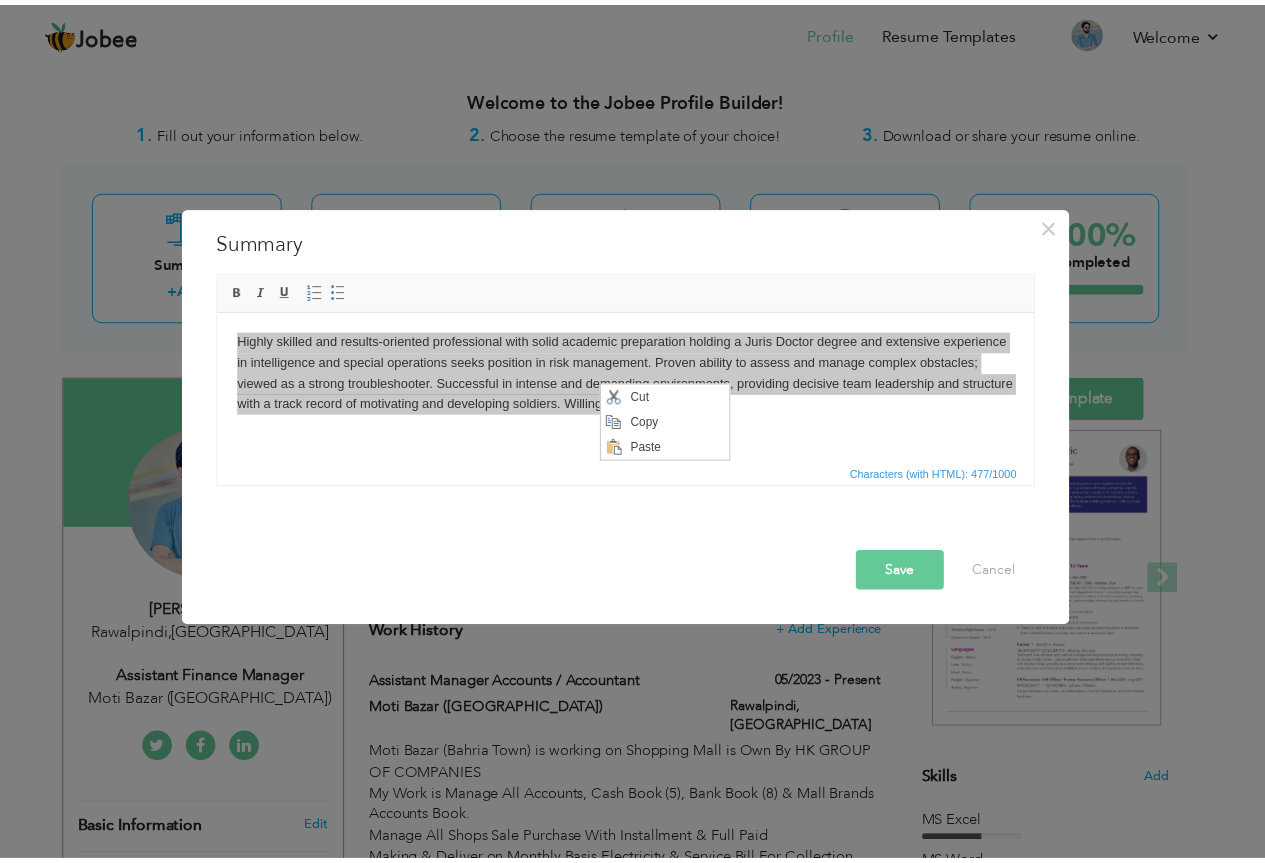 scroll, scrollTop: 0, scrollLeft: 0, axis: both 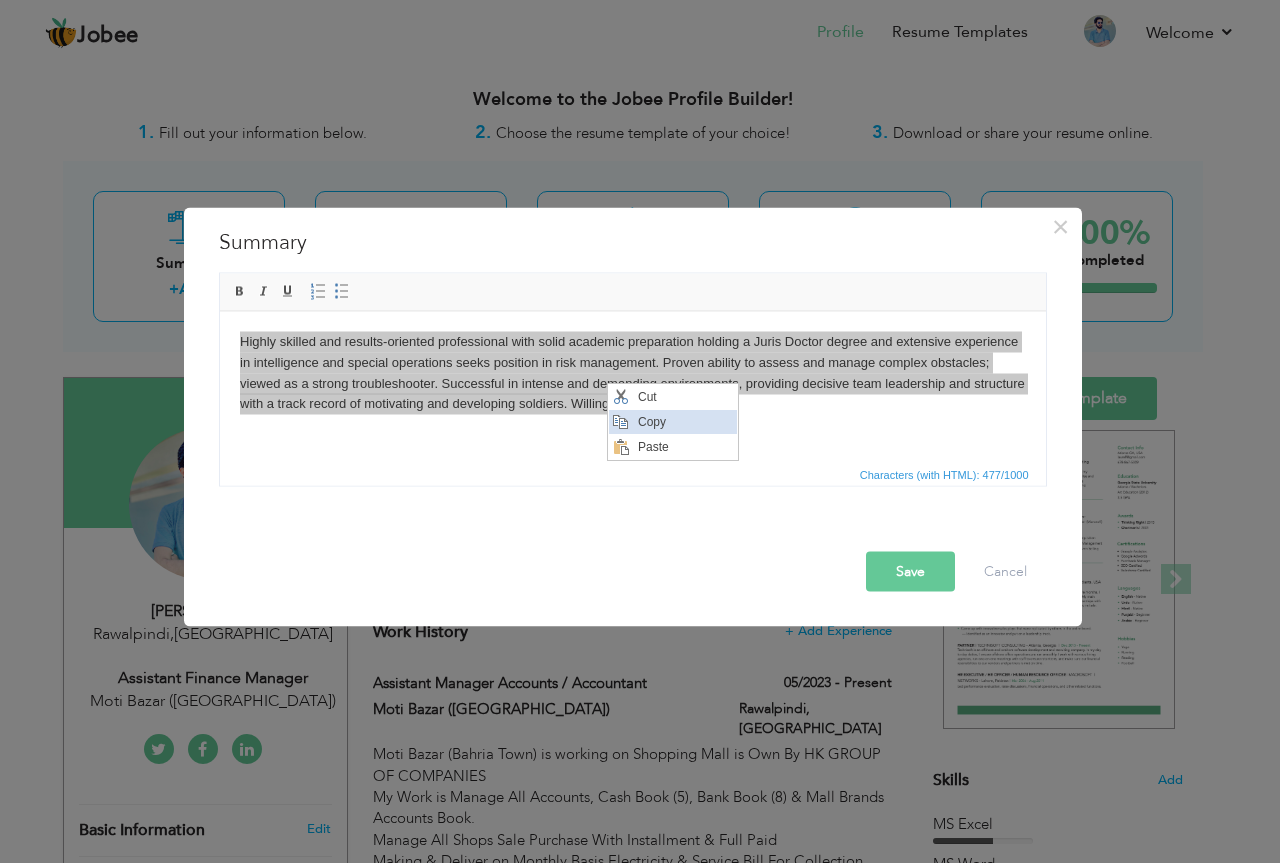 click at bounding box center [620, 422] 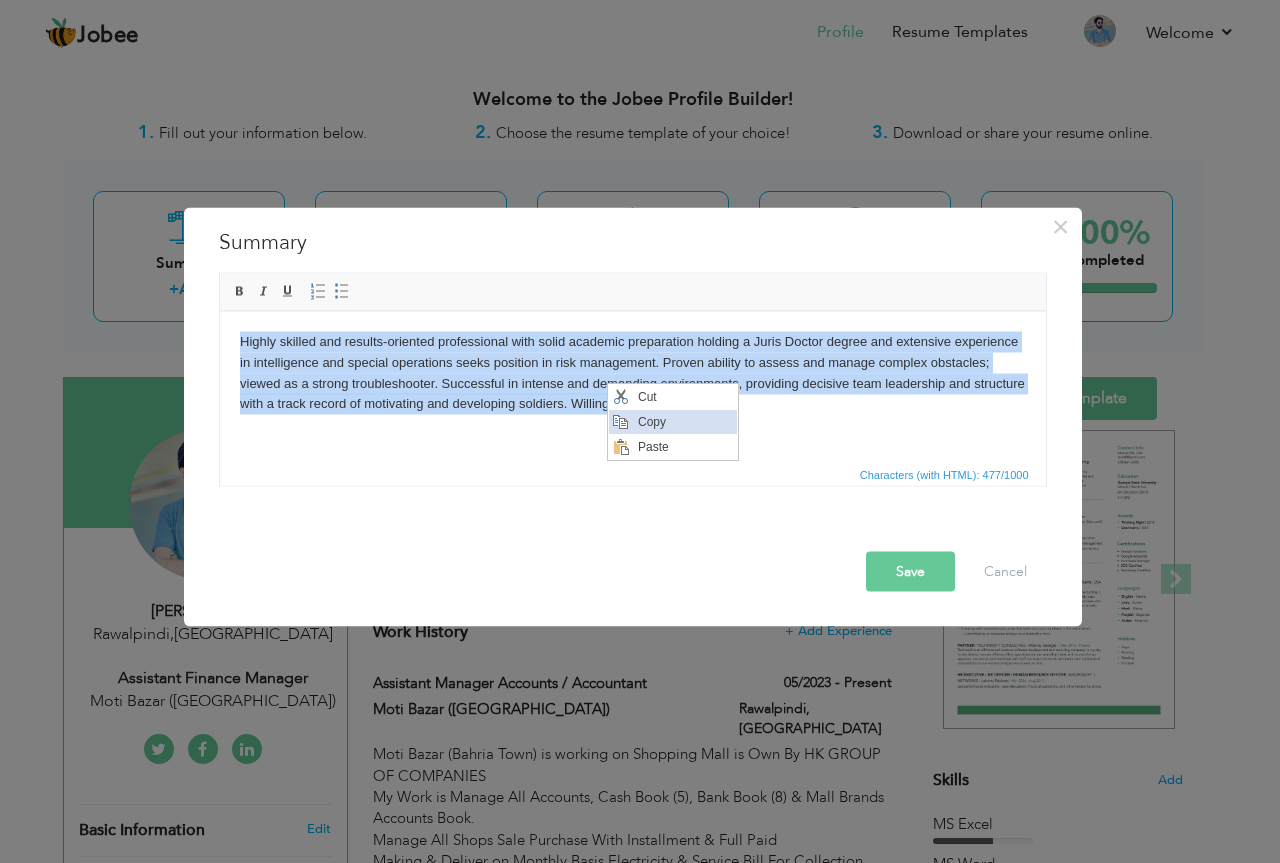 copy on "Highly skilled and results-oriented professional with solid academic preparation holding a Juris Doctor degree and extensive experience in intelligence and special operations seeks position in risk management. Proven ability to assess and manage complex obstacles; viewed as a strong troubleshooter. Successful in intense and demanding environments, providing decisive team leadership and structure with a track record of motivating and developing soldiers. Willing to relocate" 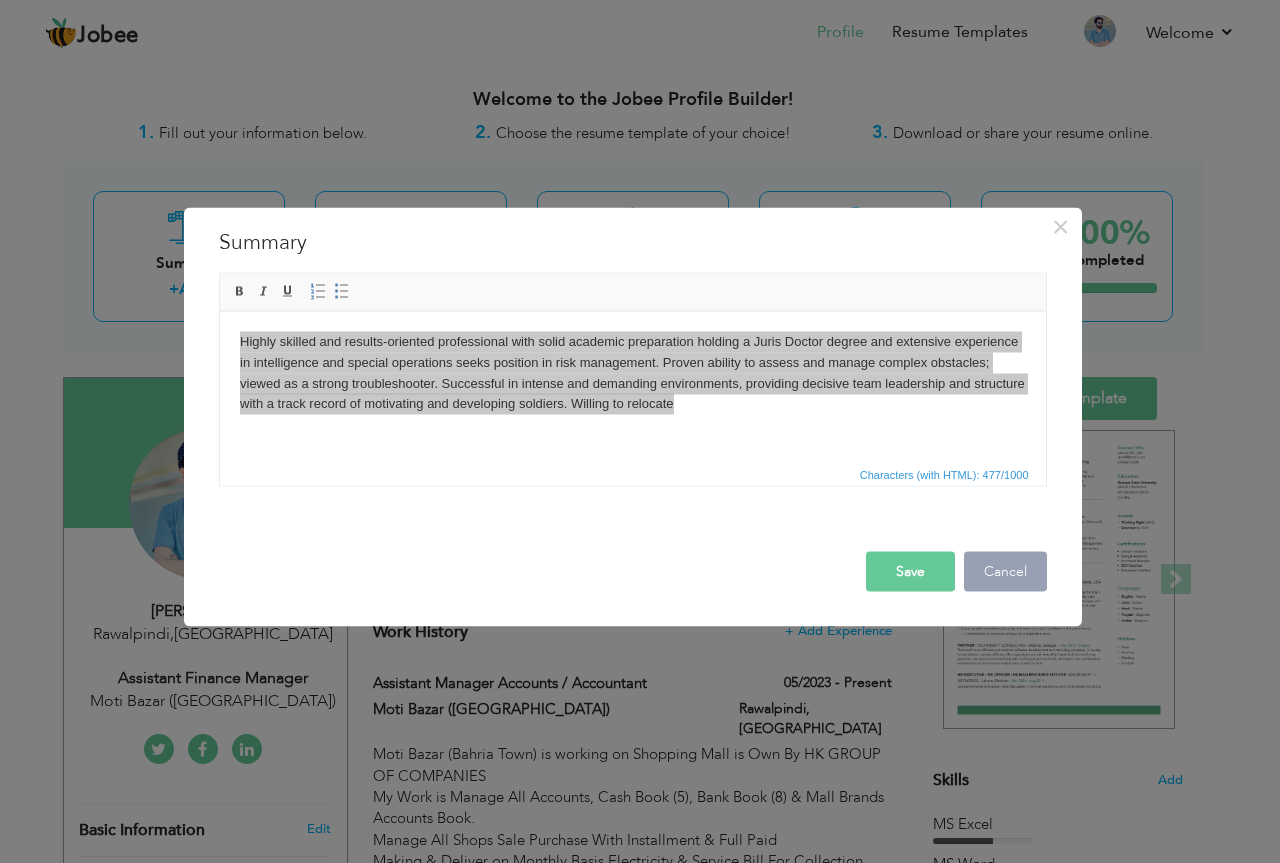 click on "Cancel" at bounding box center [1005, 571] 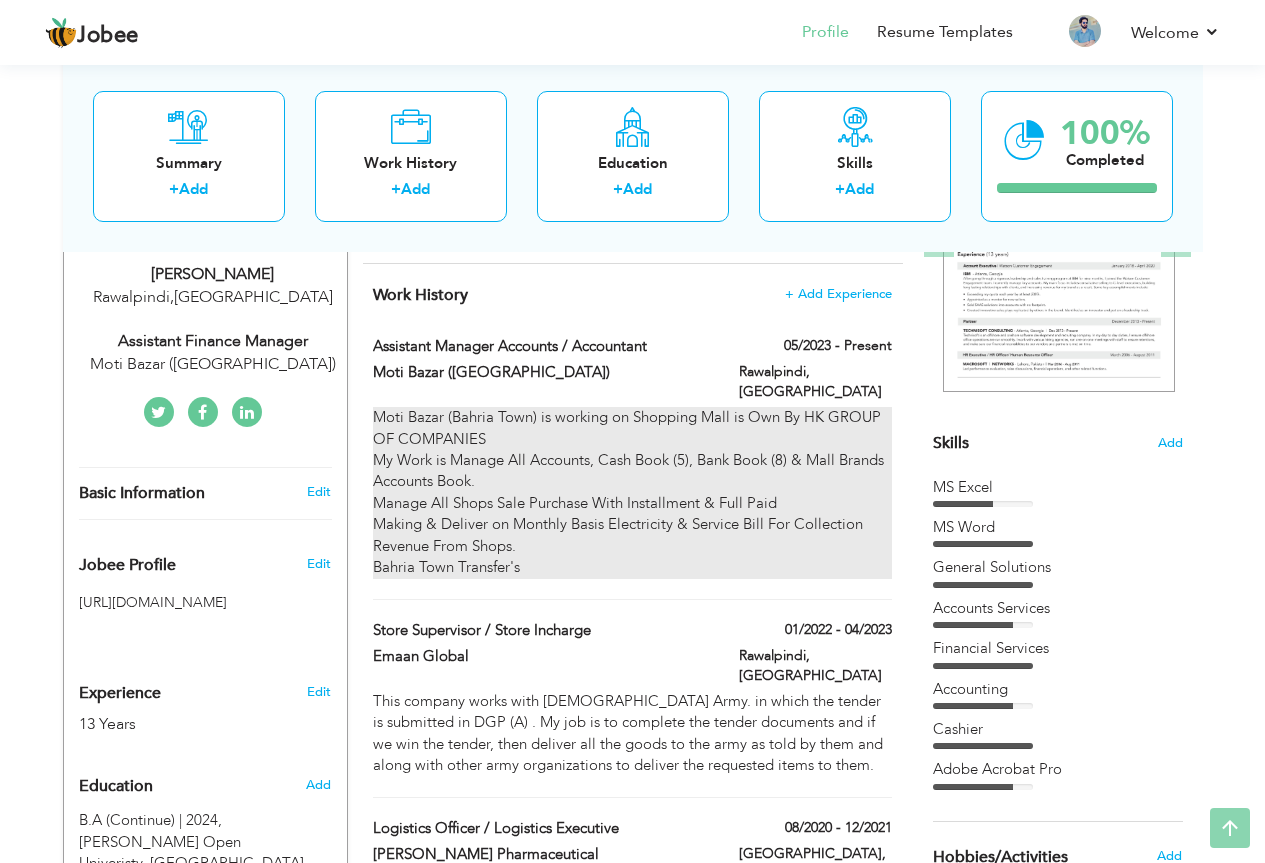 scroll, scrollTop: 400, scrollLeft: 0, axis: vertical 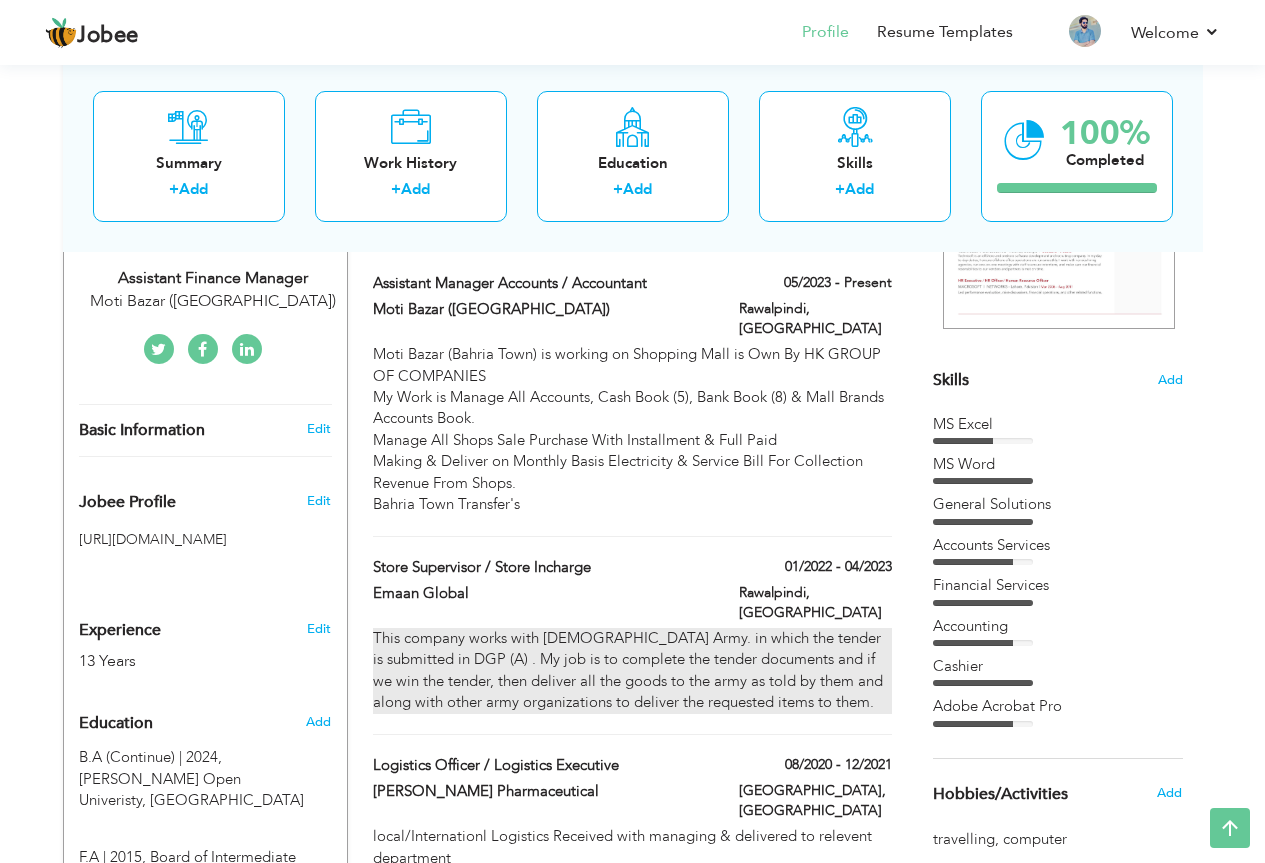 click on "This company works with [DEMOGRAPHIC_DATA] Army. in which the tender is submitted in DGP (A) . My job is to complete the tender documents and if we win the tender, then deliver all the goods to the army as told by them and along with other army organizations to deliver the requested items to them." at bounding box center (632, 671) 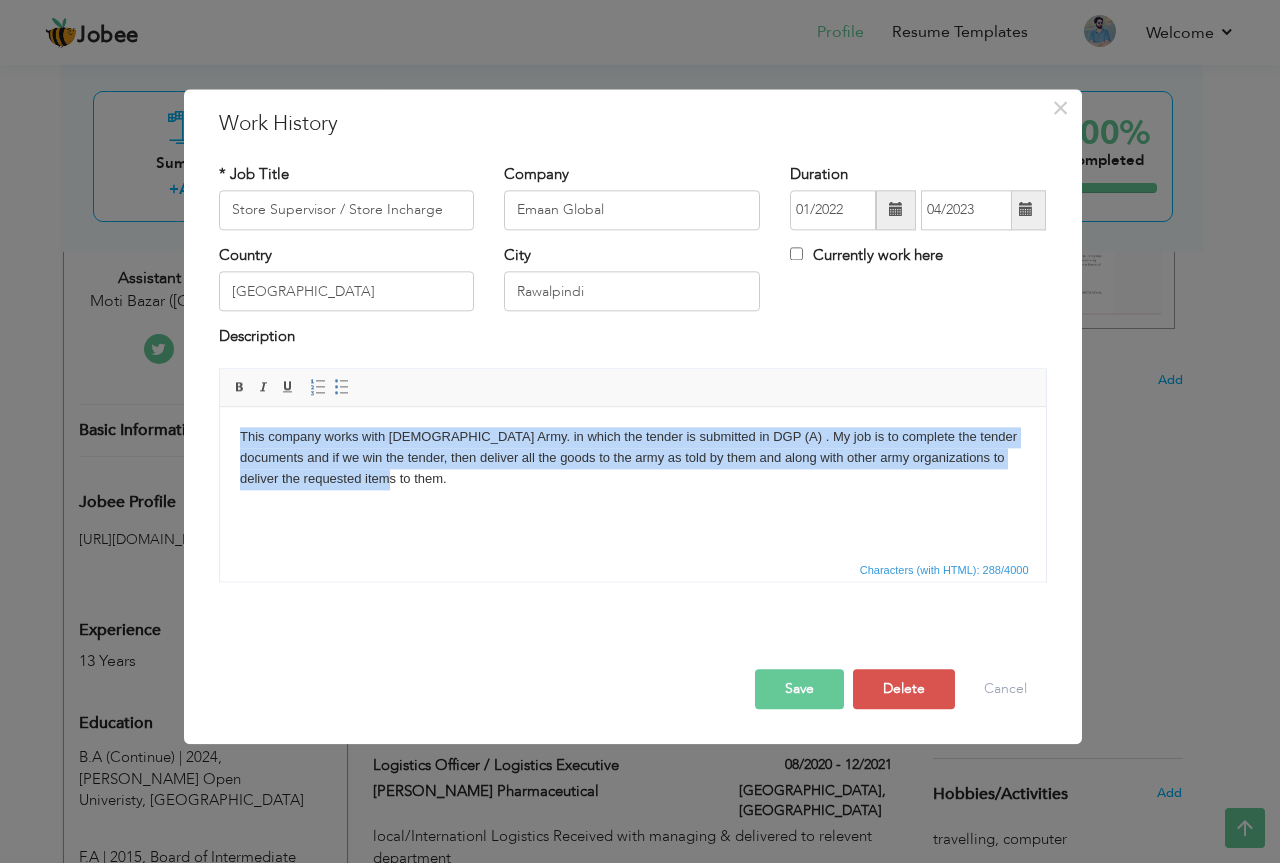 drag, startPoint x: 239, startPoint y: 436, endPoint x: 408, endPoint y: 494, distance: 178.67569 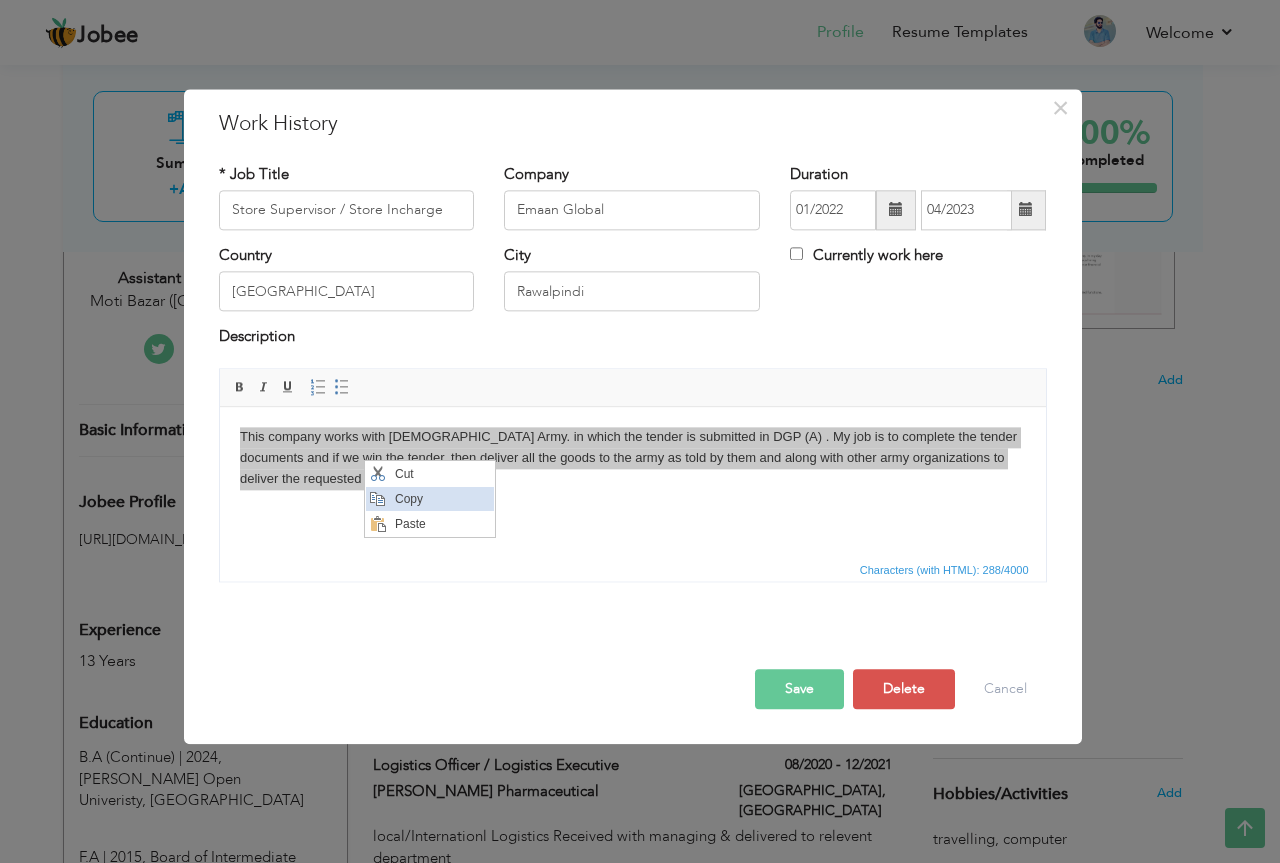 click at bounding box center [377, 499] 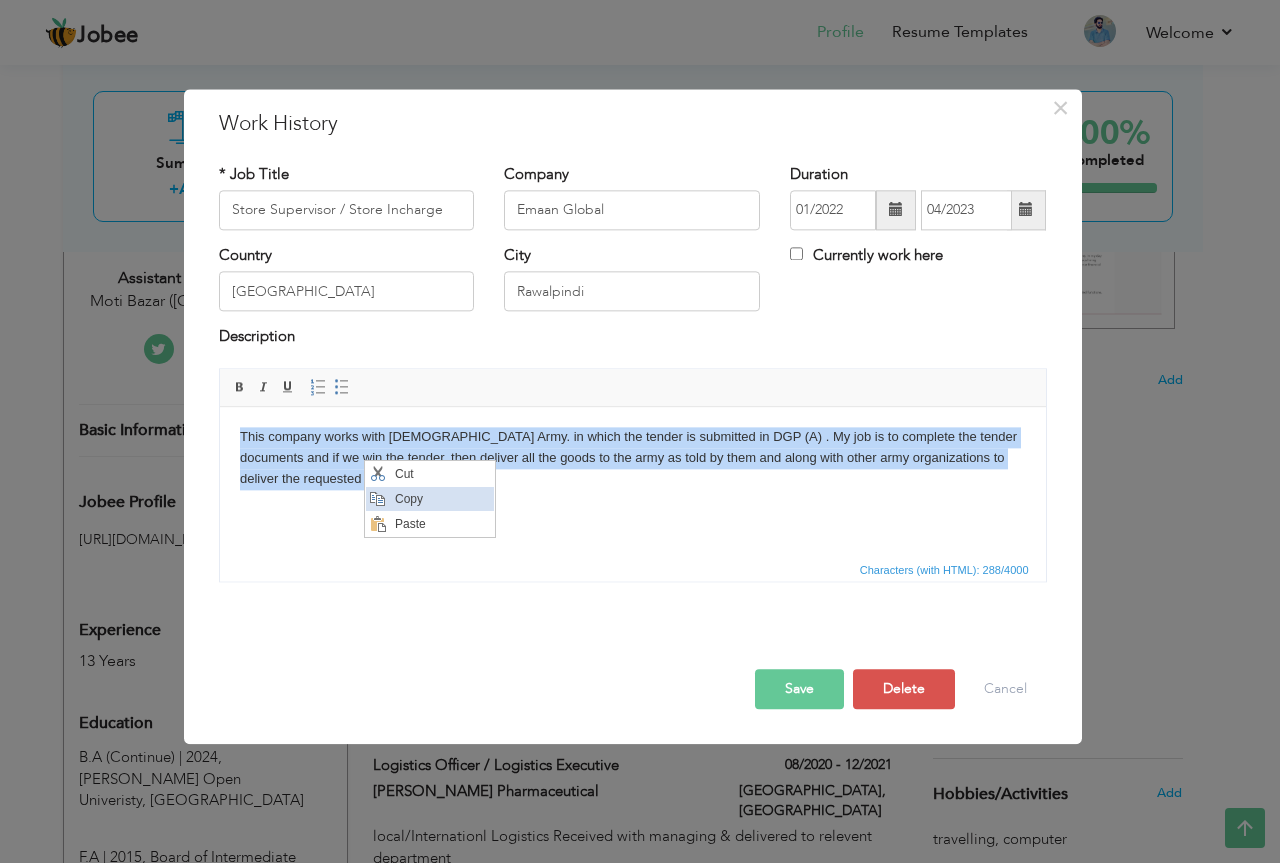 copy on "This company works with [DEMOGRAPHIC_DATA] Army. in which the tender is submitted in DGP (A) . My job is to complete the tender documents and if we win the tender, then deliver all the goods to the army as told by them and along with other army organizations to deliver the requested items to them." 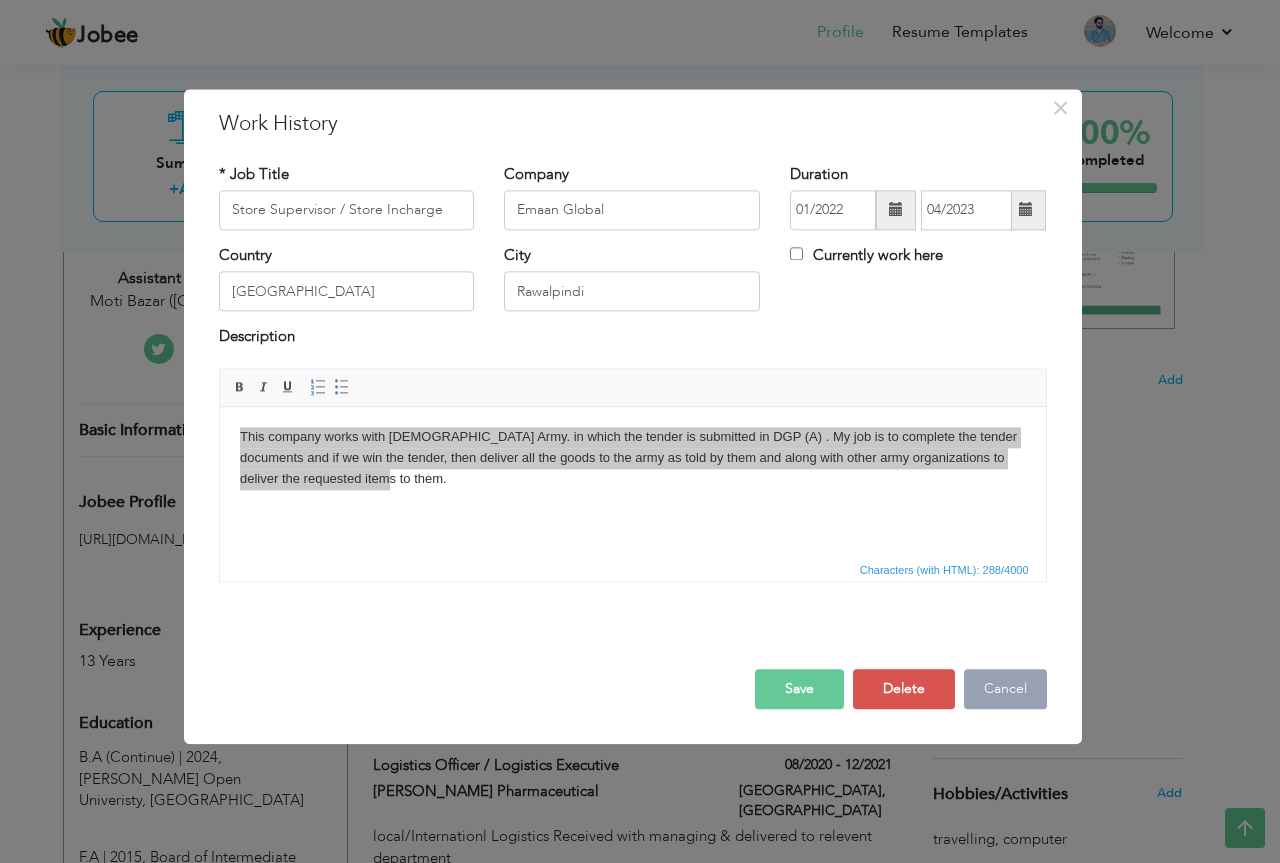click on "Cancel" at bounding box center [1005, 689] 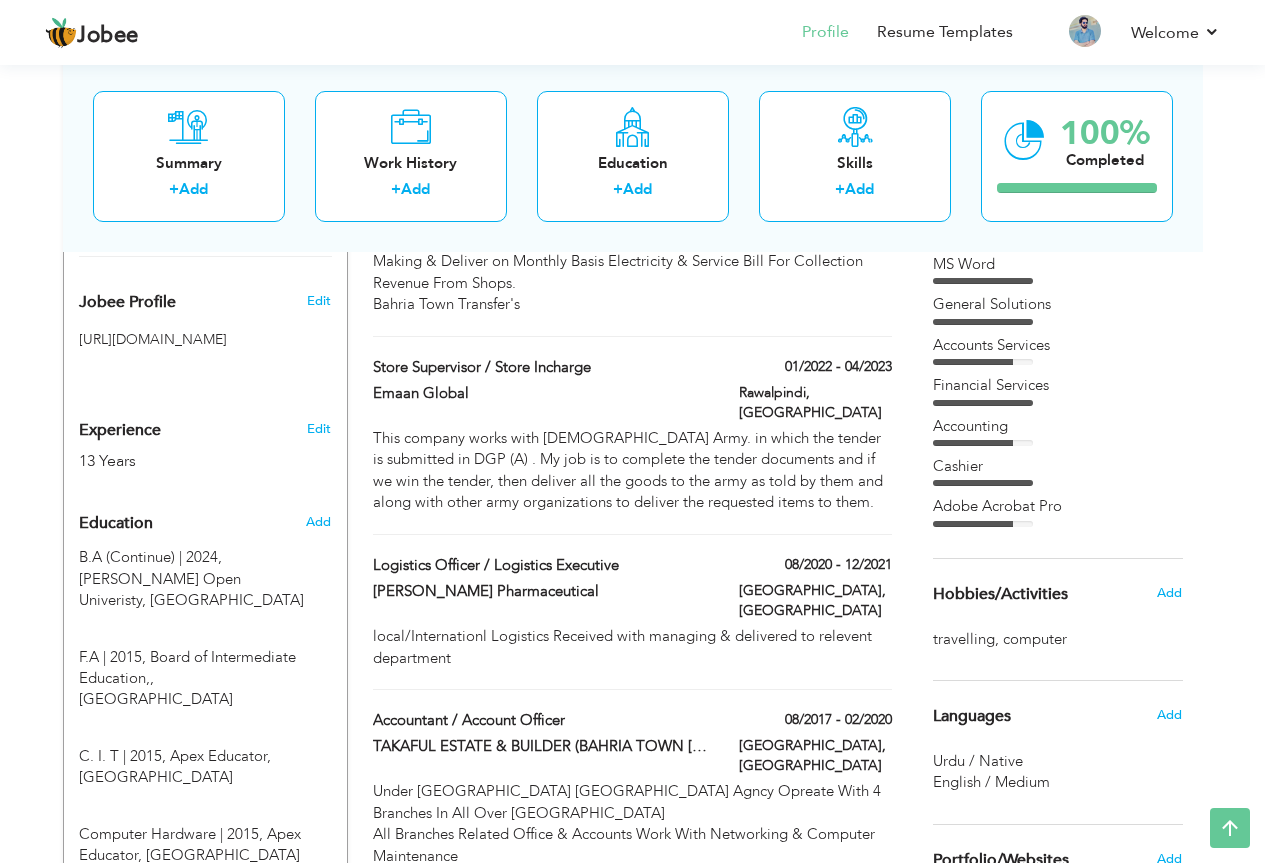 scroll, scrollTop: 700, scrollLeft: 0, axis: vertical 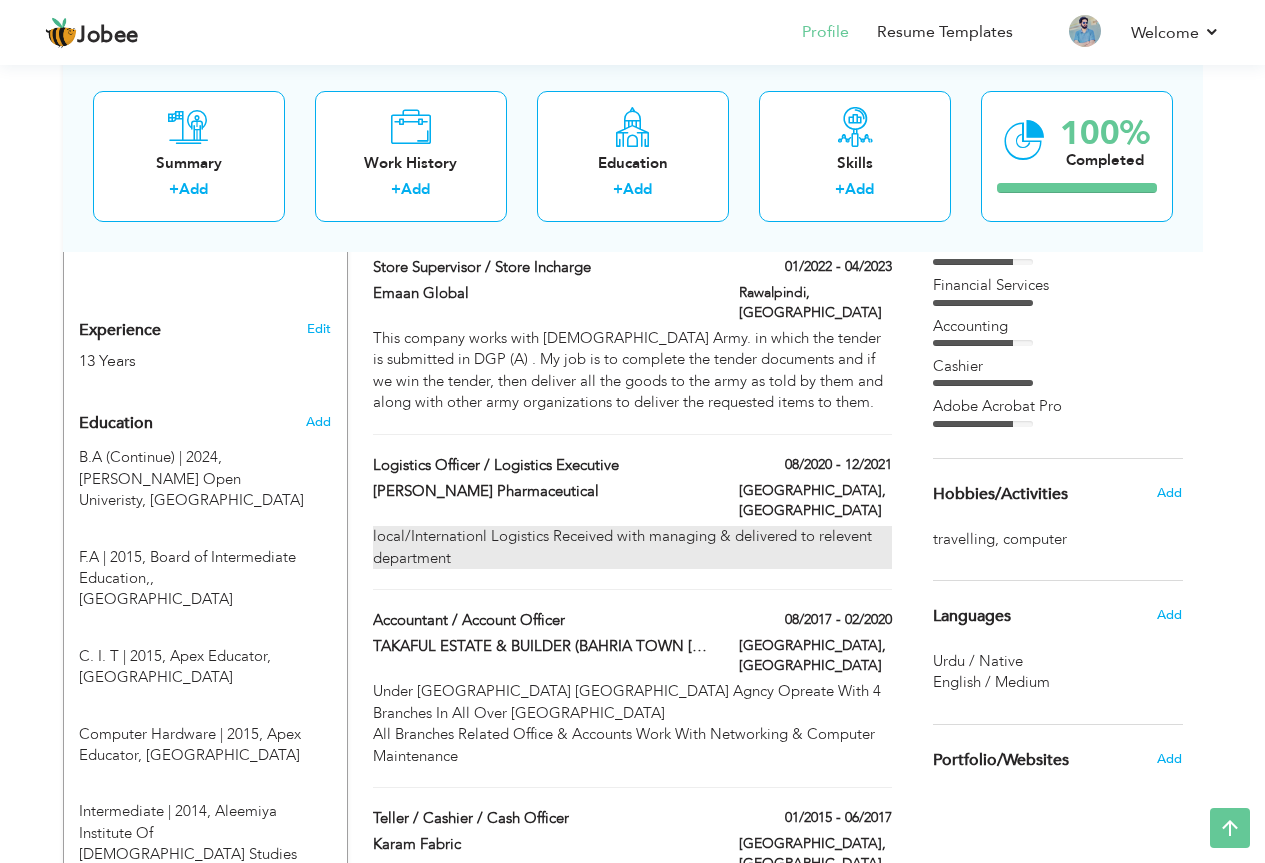 click on "local/Internationl Logistics Received with managing & delivered to relevent department" at bounding box center (632, 547) 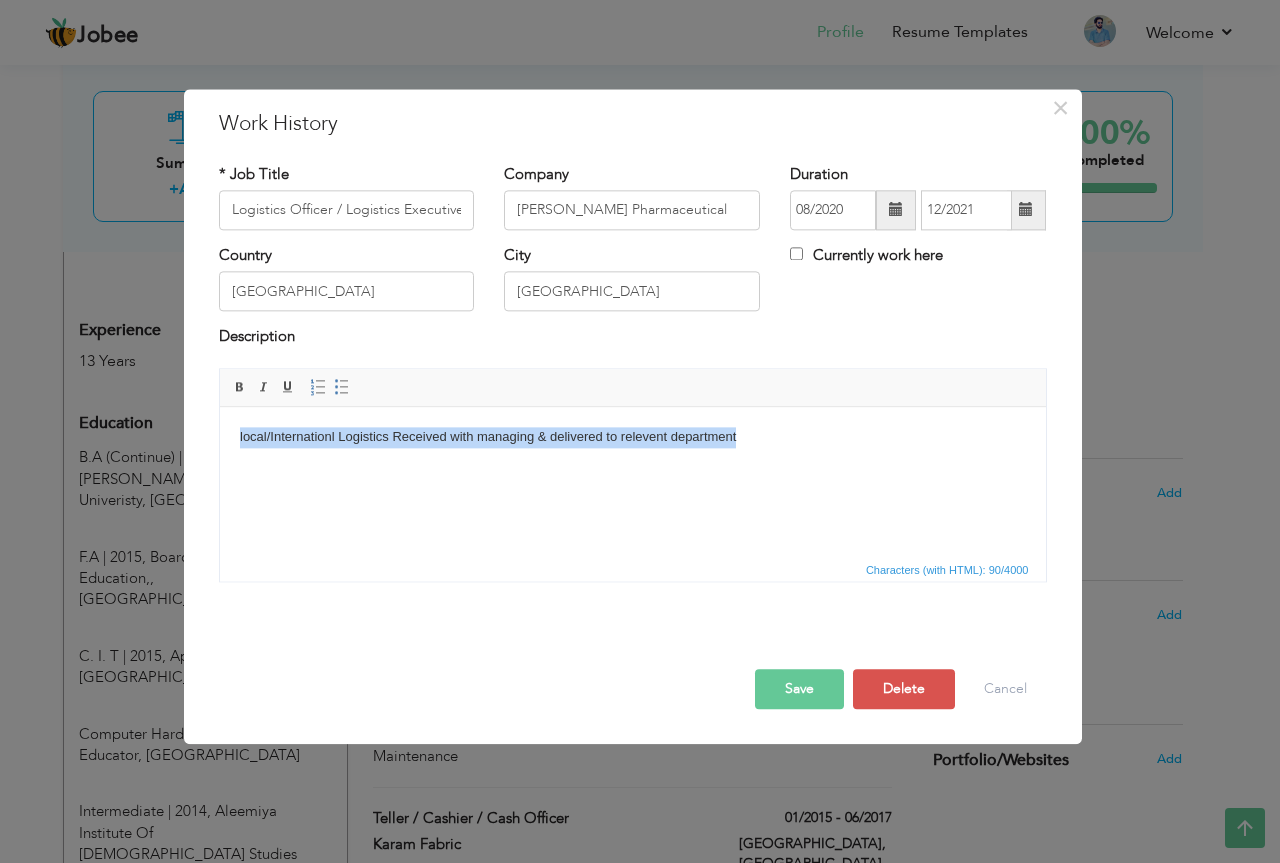 drag, startPoint x: 231, startPoint y: 433, endPoint x: 609, endPoint y: 444, distance: 378.16003 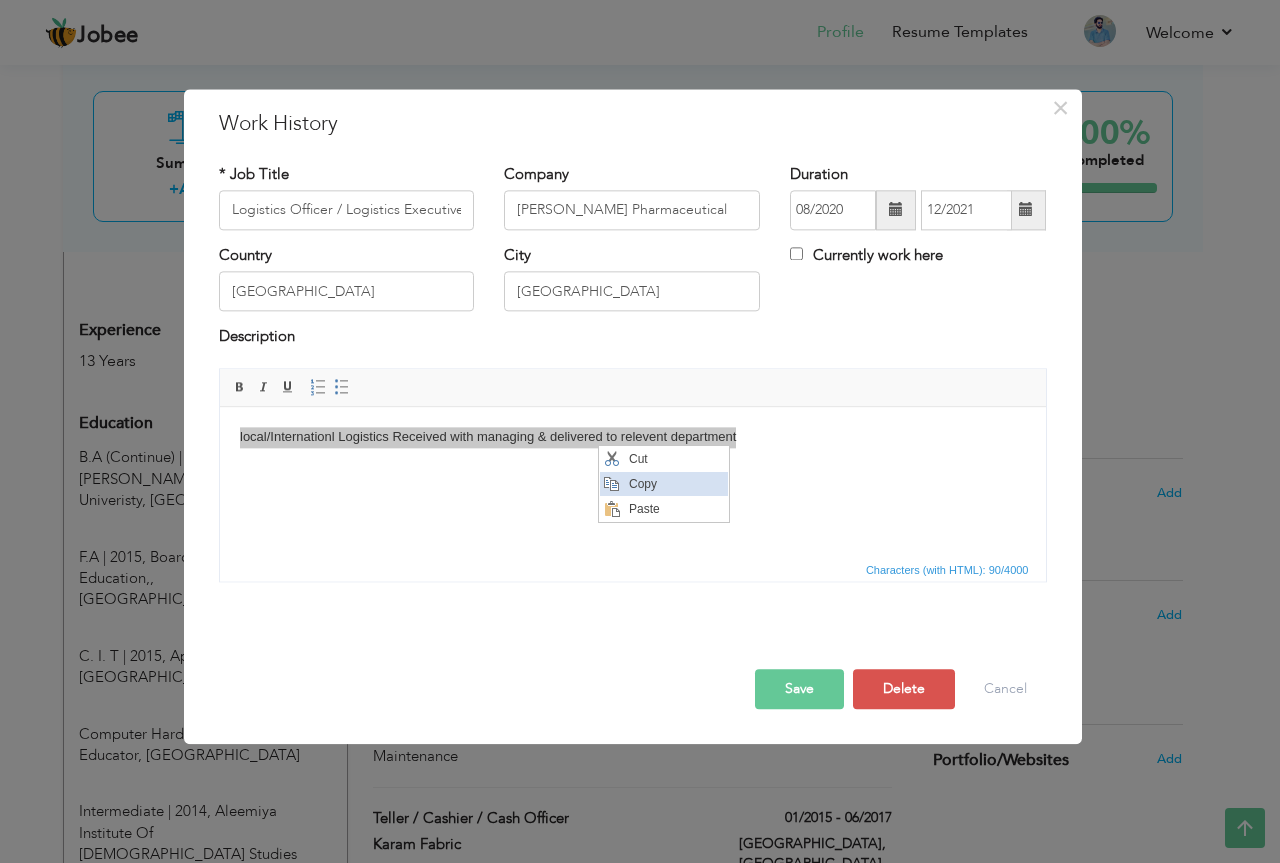 click on "Copy" at bounding box center (675, 484) 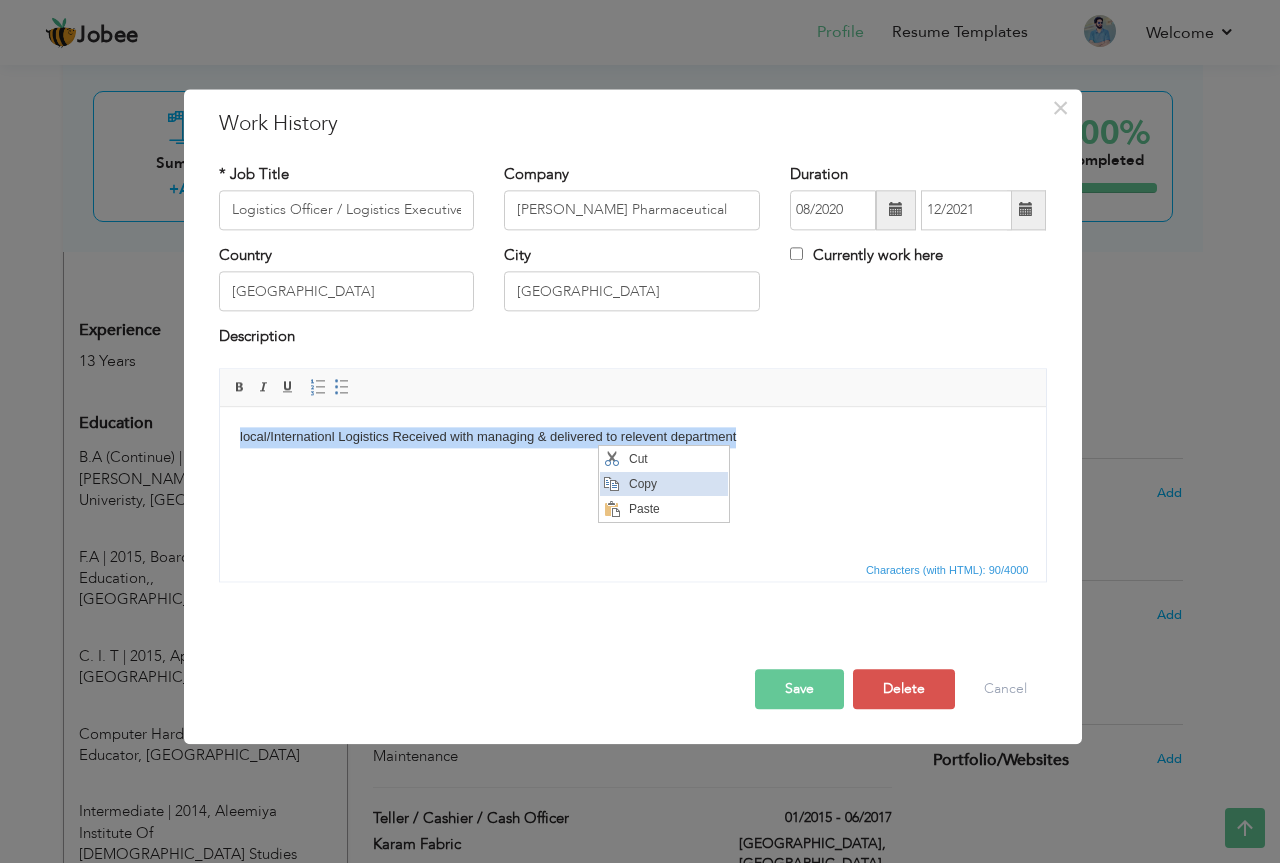 copy on "local/Internationl Logistics Received with managing & delivered to relevent department" 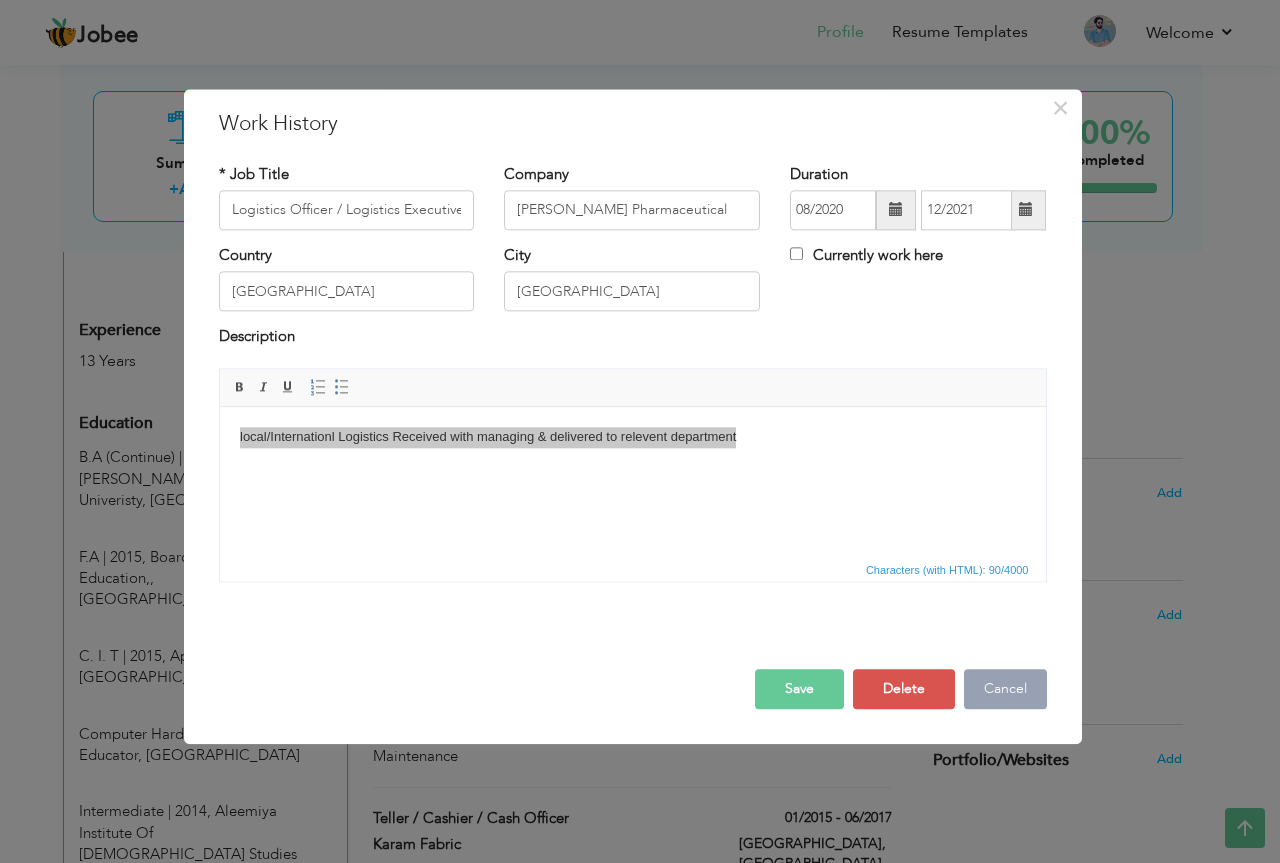 click on "Cancel" at bounding box center (1005, 689) 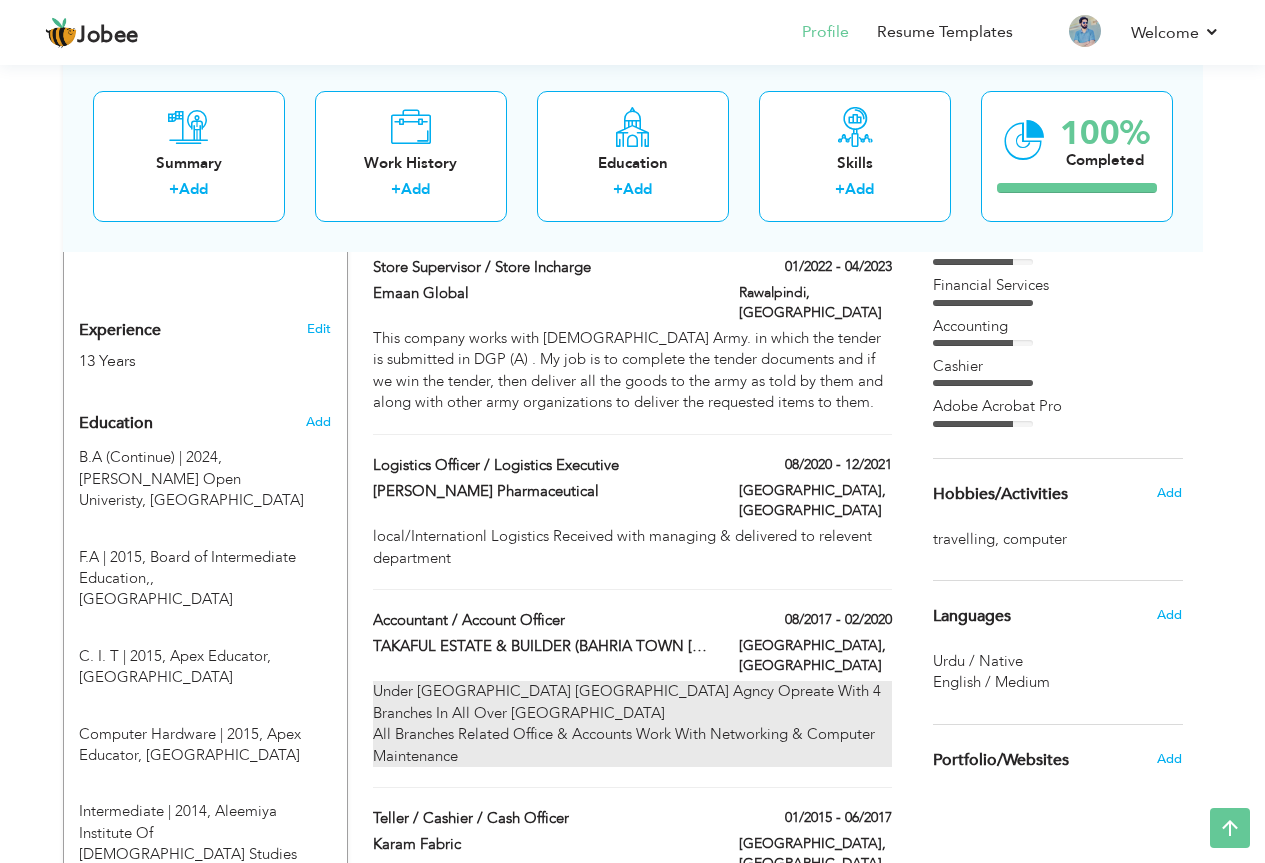 click on "Under [GEOGRAPHIC_DATA] [GEOGRAPHIC_DATA] Agncy Opreate With 4 Branches In All Over [GEOGRAPHIC_DATA]
All Branches Related Office & Accounts Work With Networking & Computer Maintenance" at bounding box center (632, 724) 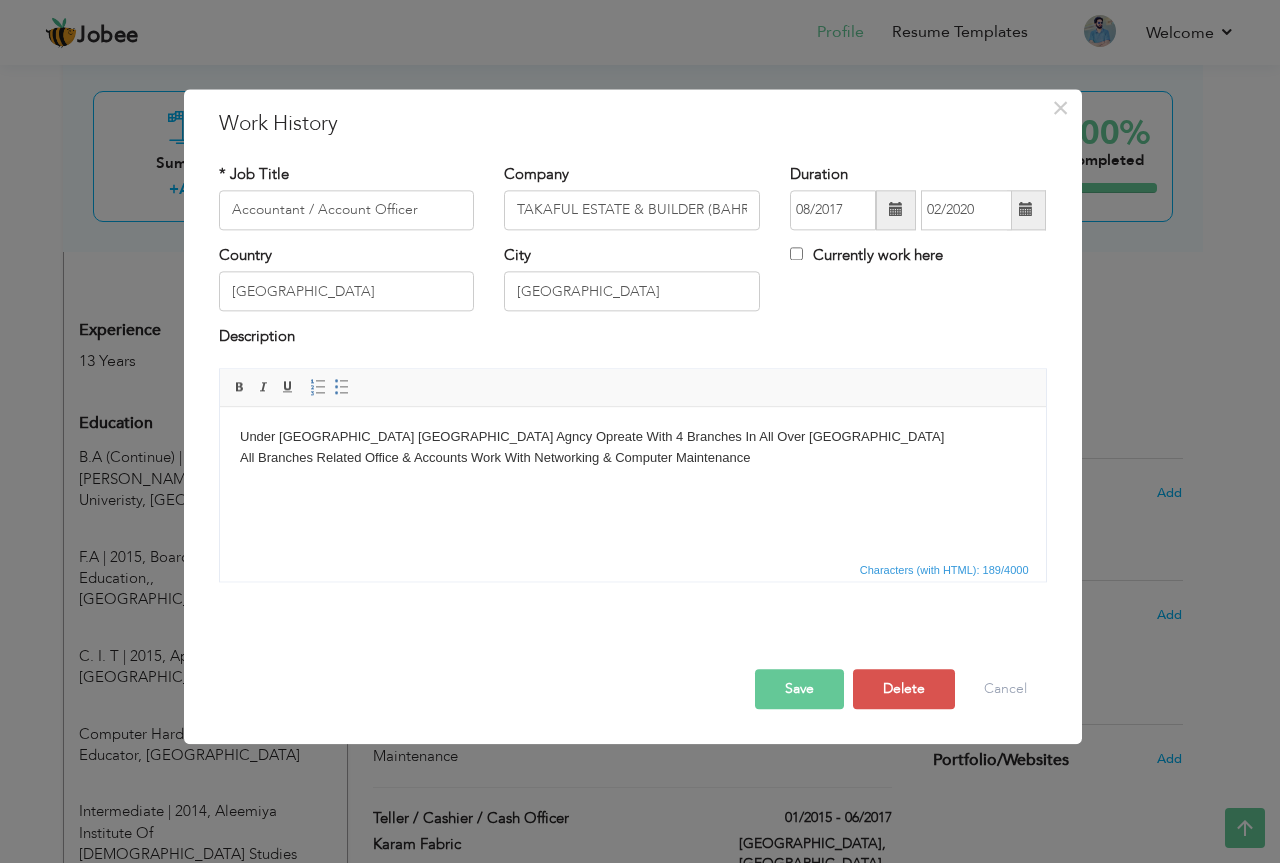 drag, startPoint x: 753, startPoint y: 461, endPoint x: 272, endPoint y: 822, distance: 601.4 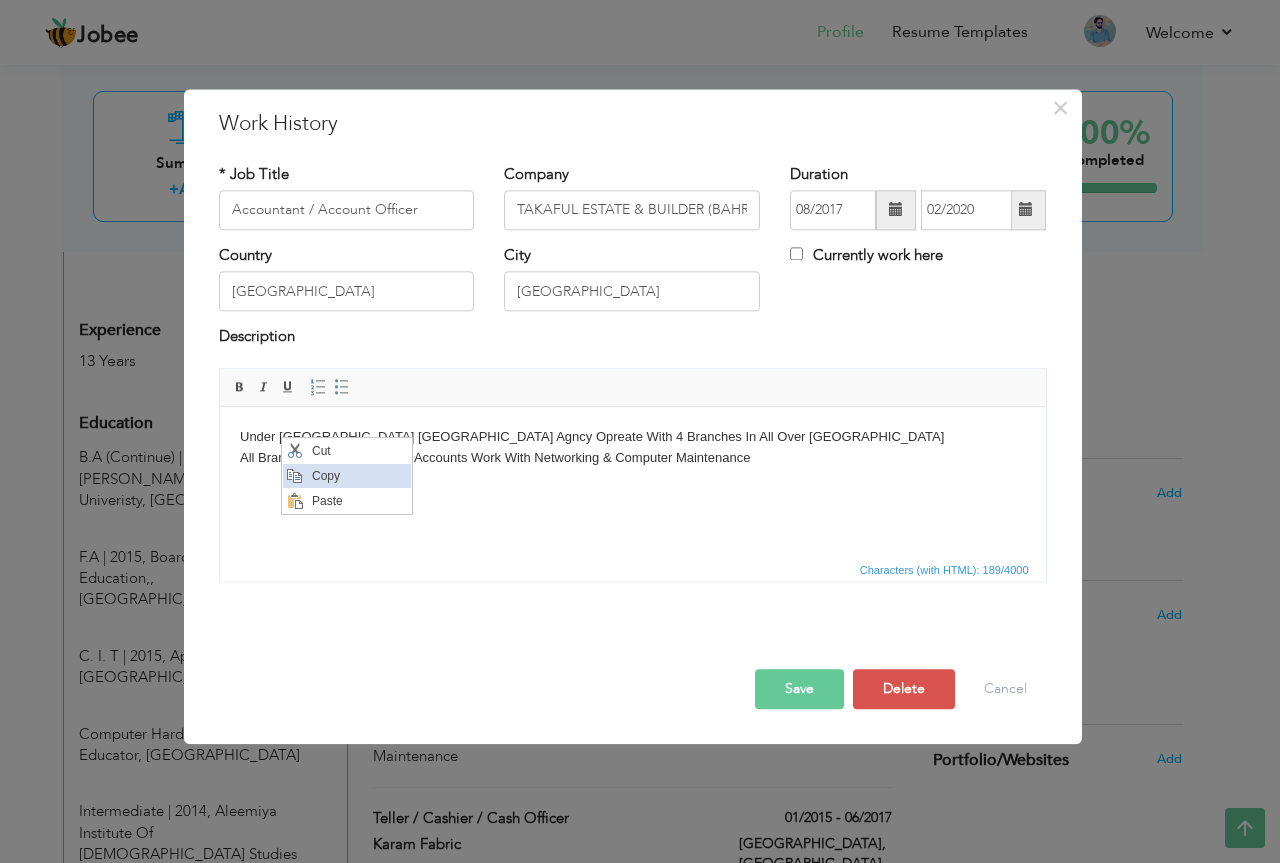 click on "Copy" at bounding box center (358, 476) 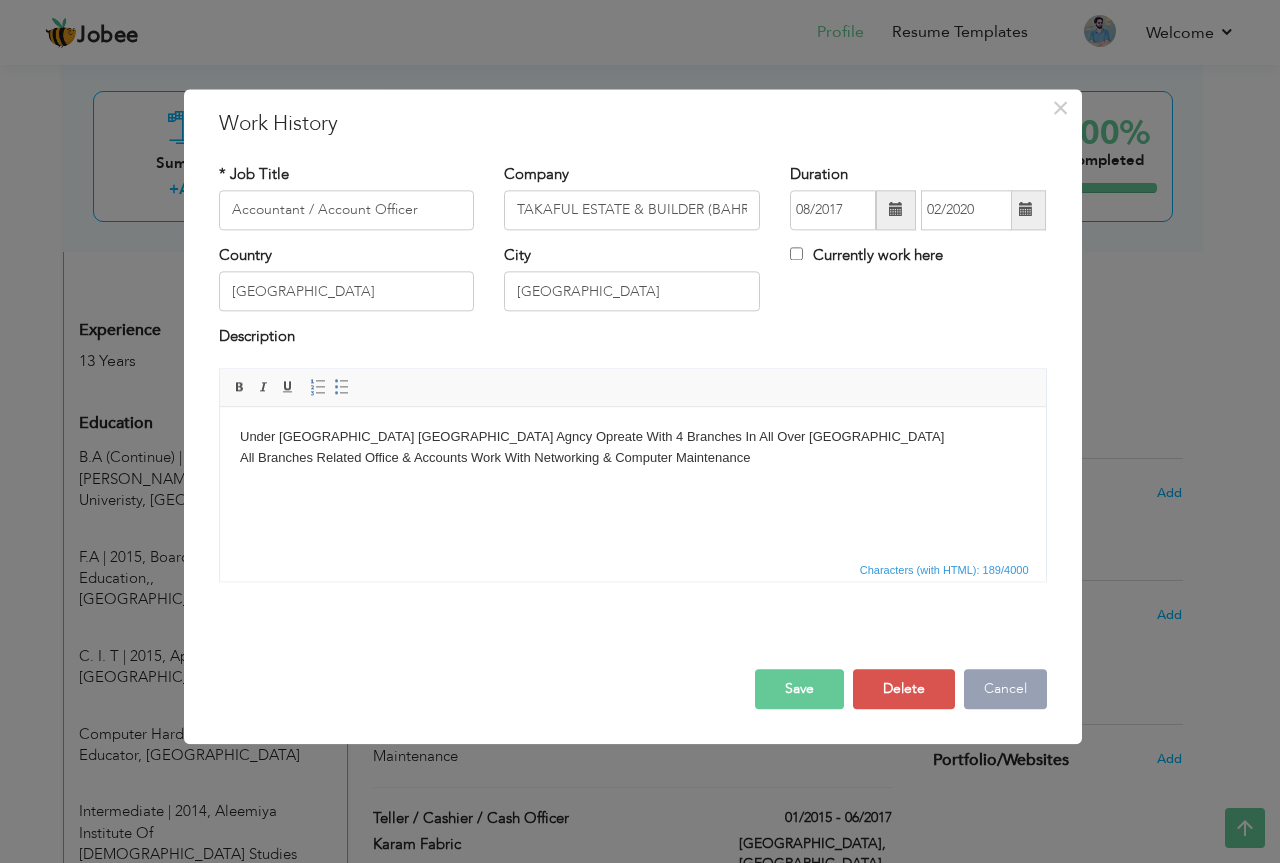 click on "Cancel" at bounding box center (1005, 689) 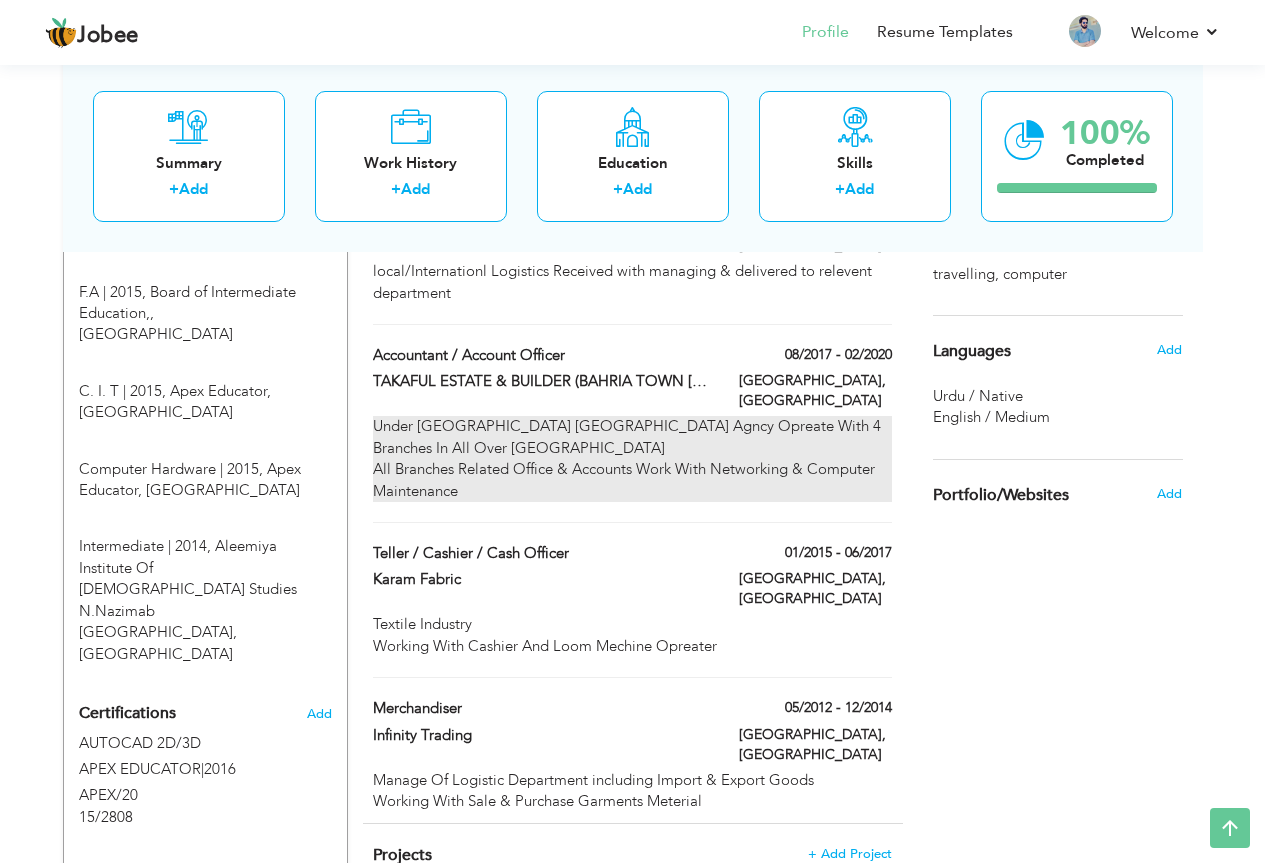 scroll, scrollTop: 1000, scrollLeft: 0, axis: vertical 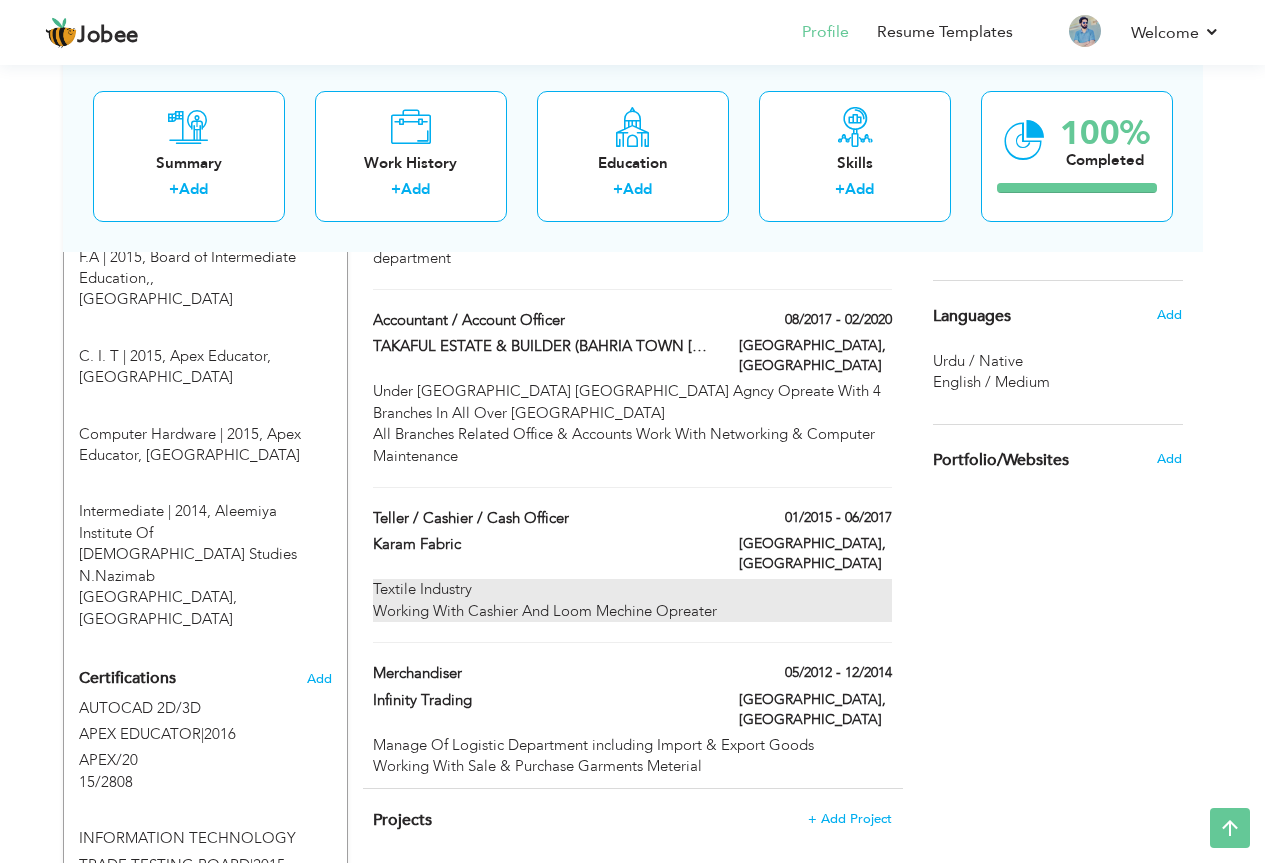 click on "Textile Industry
Working With Cashier And Loom Mechine Opreater" at bounding box center [632, 600] 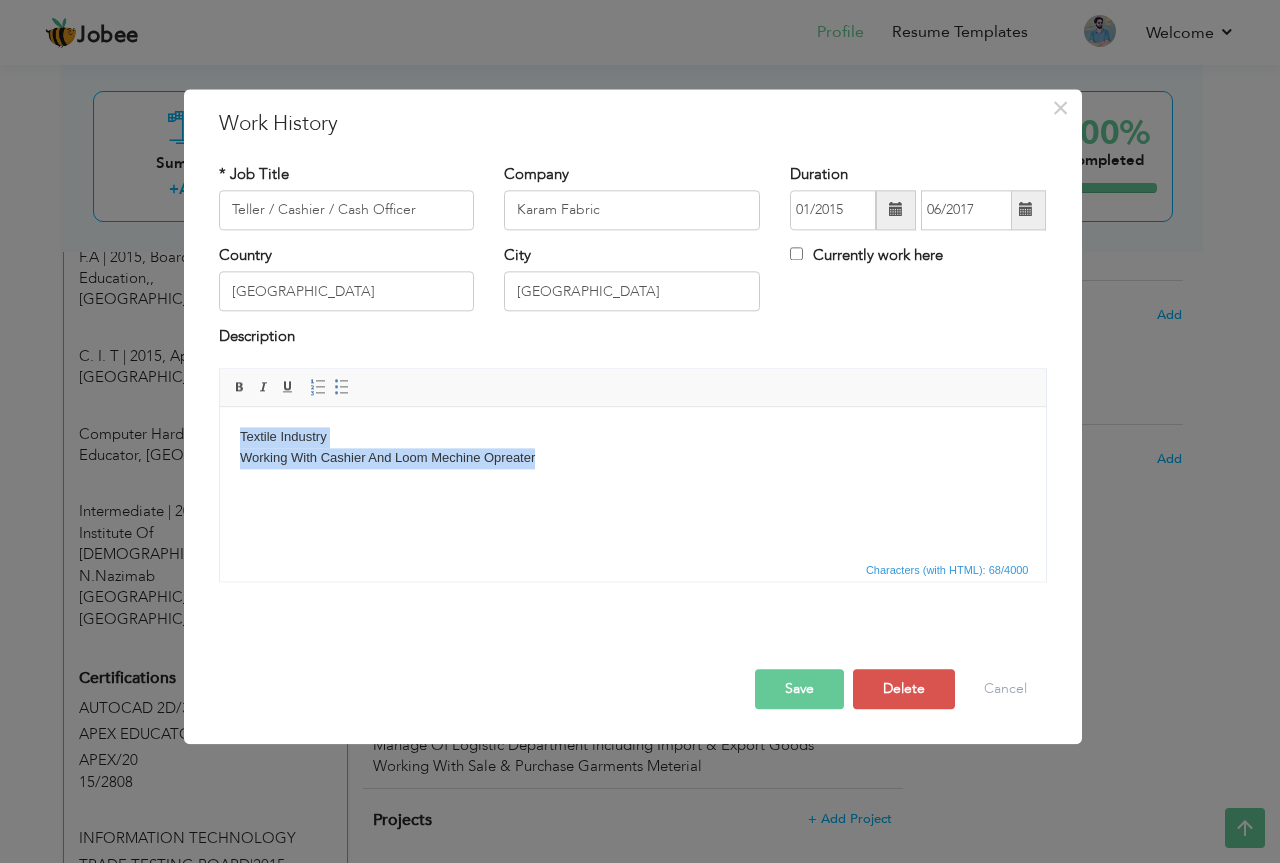 drag, startPoint x: 507, startPoint y: 466, endPoint x: 415, endPoint y: 848, distance: 392.9224 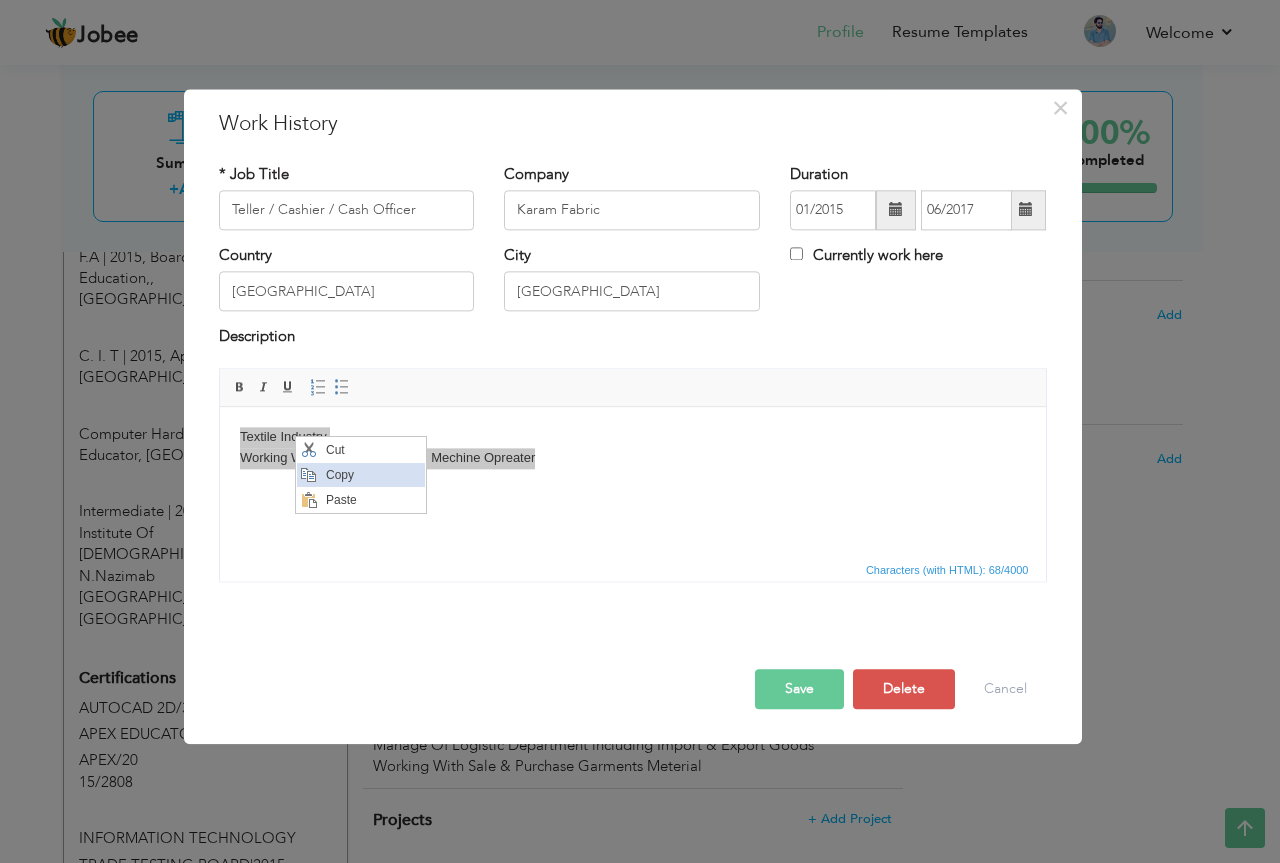 drag, startPoint x: 330, startPoint y: 467, endPoint x: 407, endPoint y: 499, distance: 83.38465 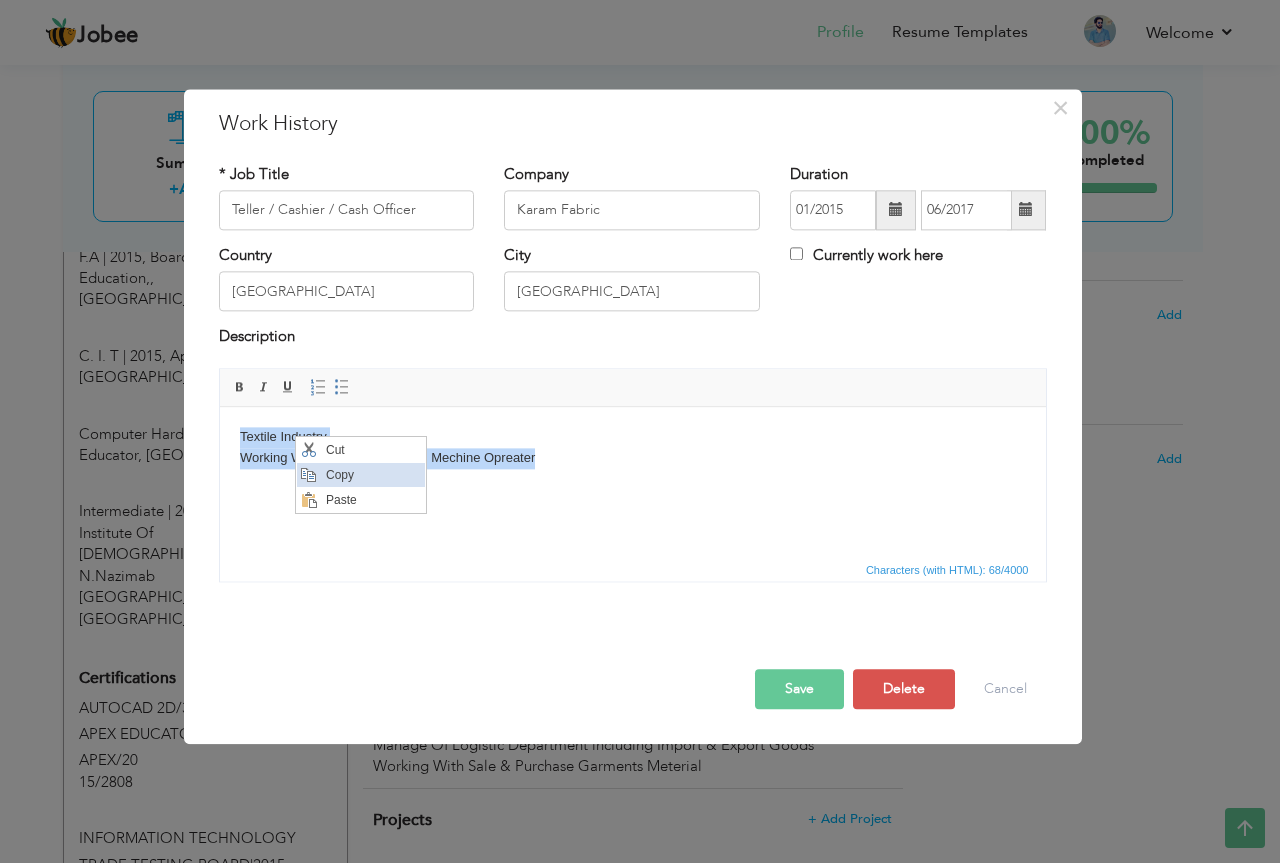 copy on "Textile Industry Working With Cashier And Loom Mechine Opreater" 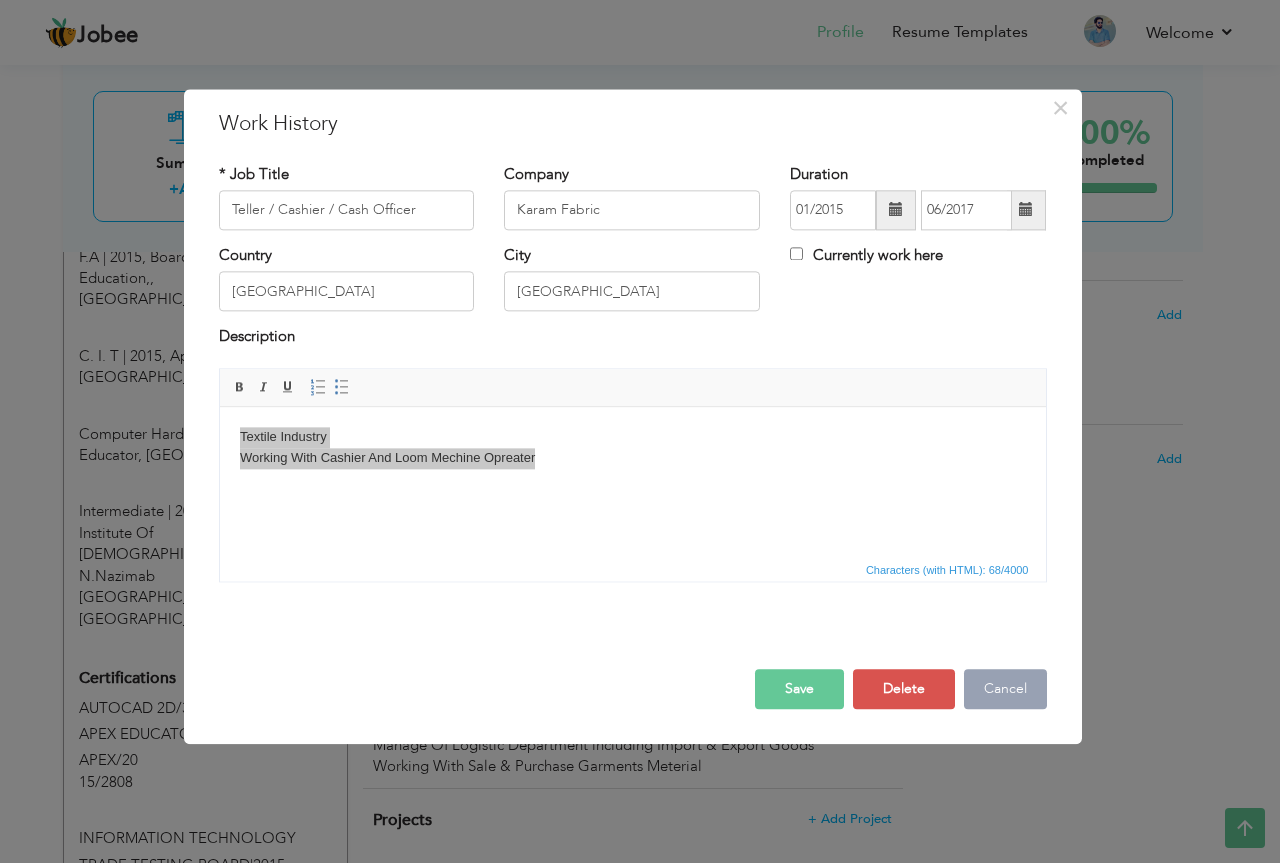 click on "Cancel" at bounding box center (1005, 689) 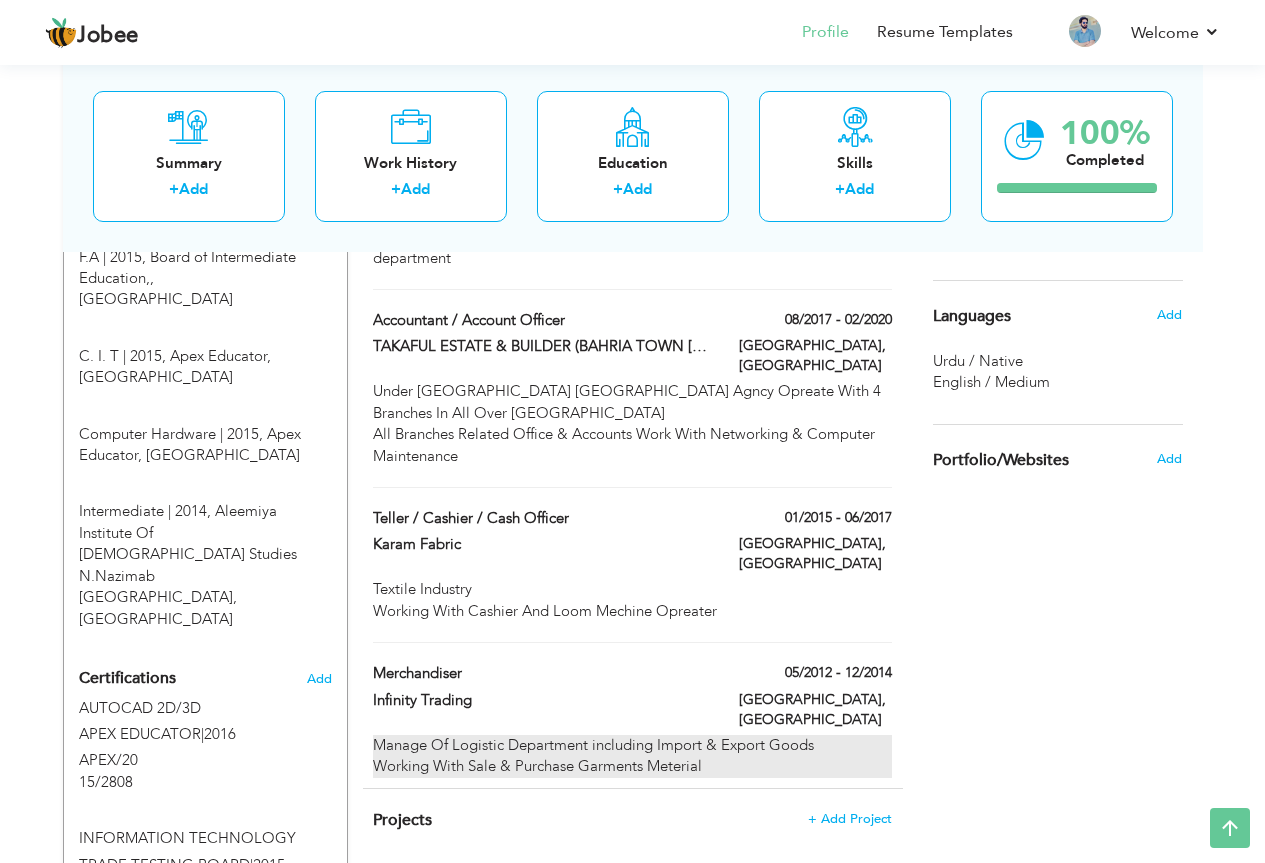 scroll, scrollTop: 1100, scrollLeft: 0, axis: vertical 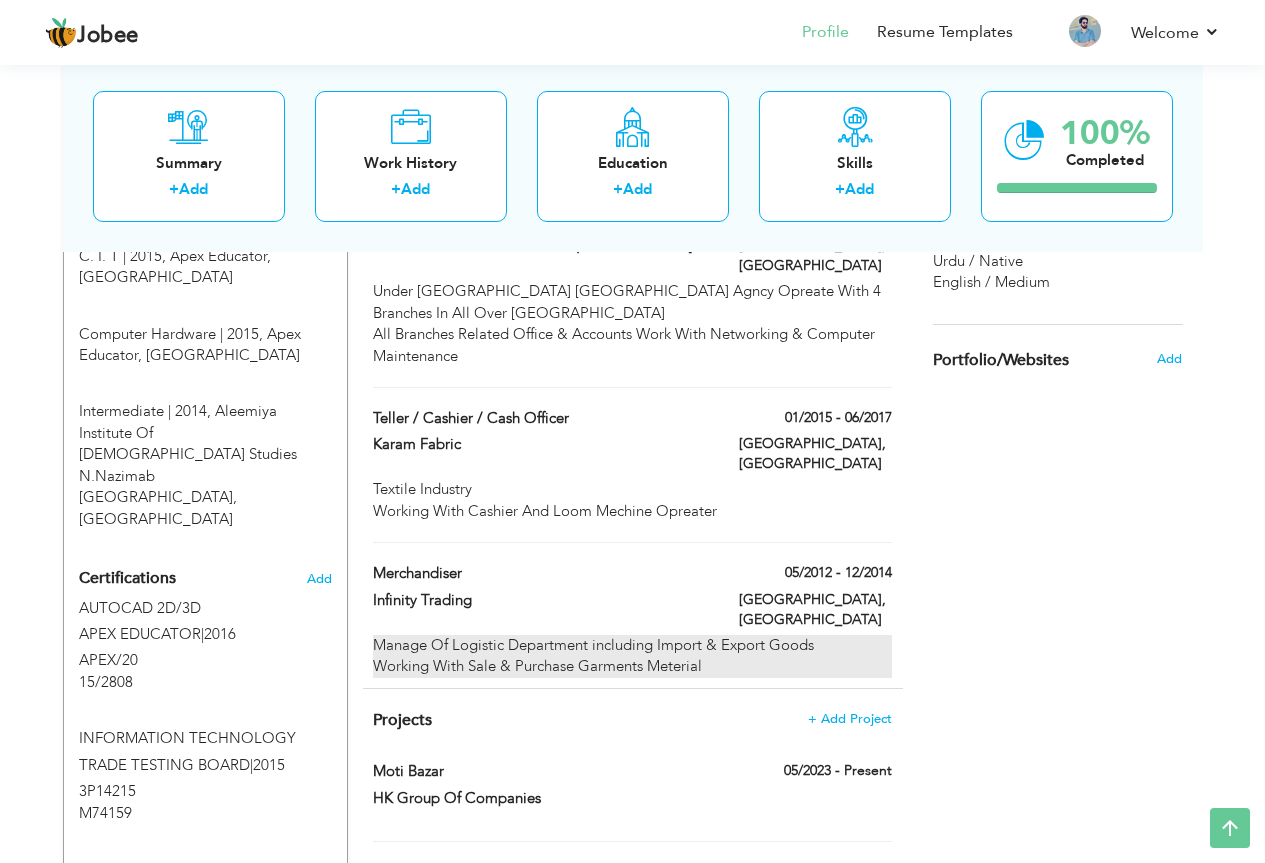 click on "Manage Of Logistic Department including Import & Export Goods
Working With Sale & Purchase Garments Meterial" at bounding box center (632, 656) 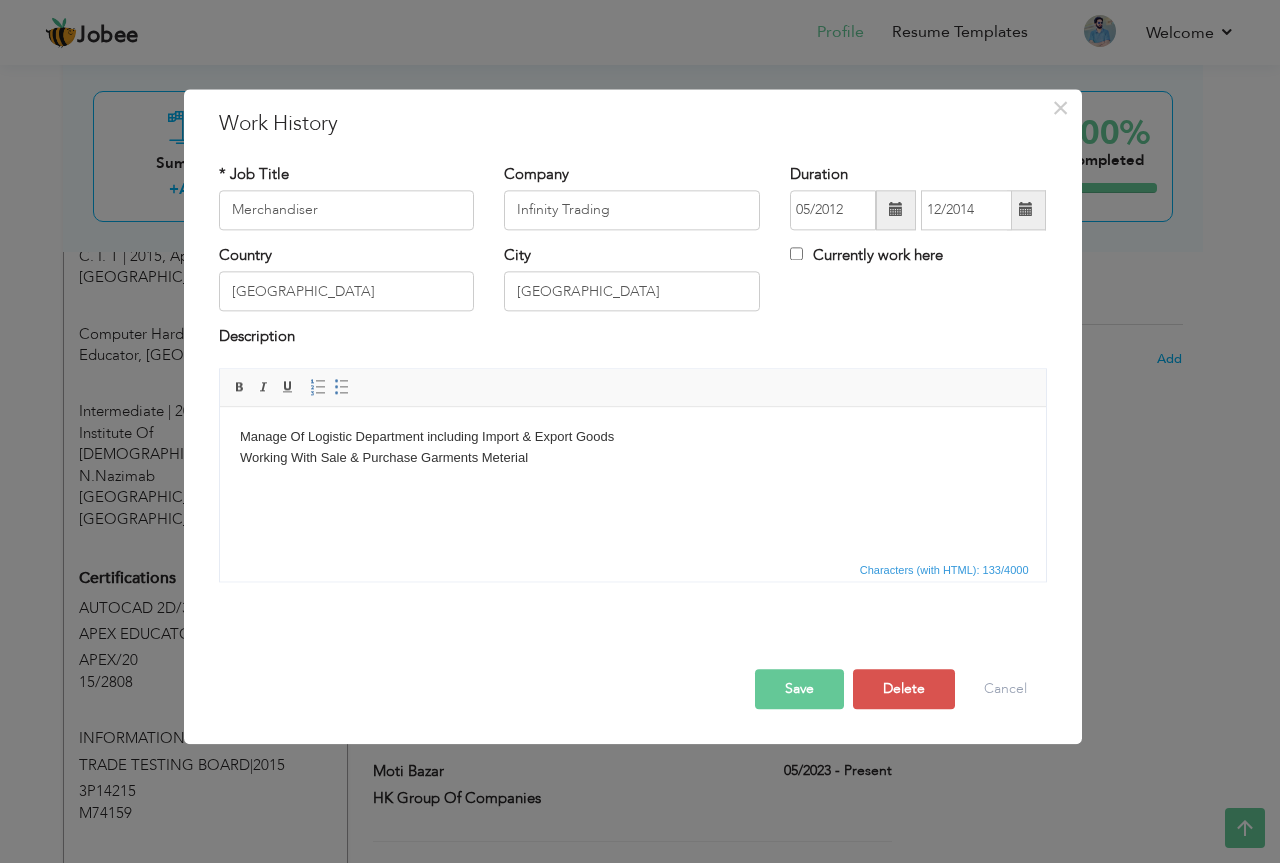 drag, startPoint x: 521, startPoint y: 446, endPoint x: 122, endPoint y: 409, distance: 400.71185 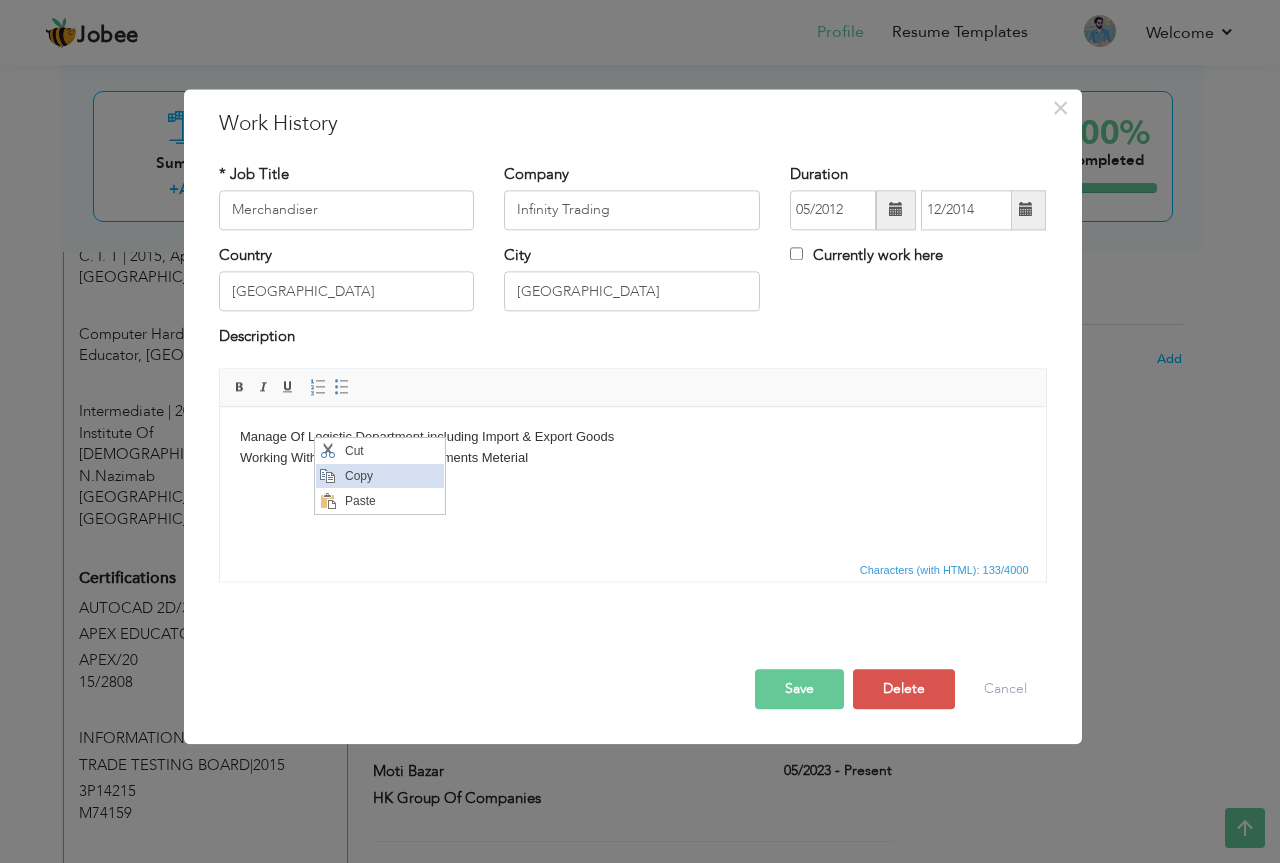 click on "Copy" at bounding box center [391, 476] 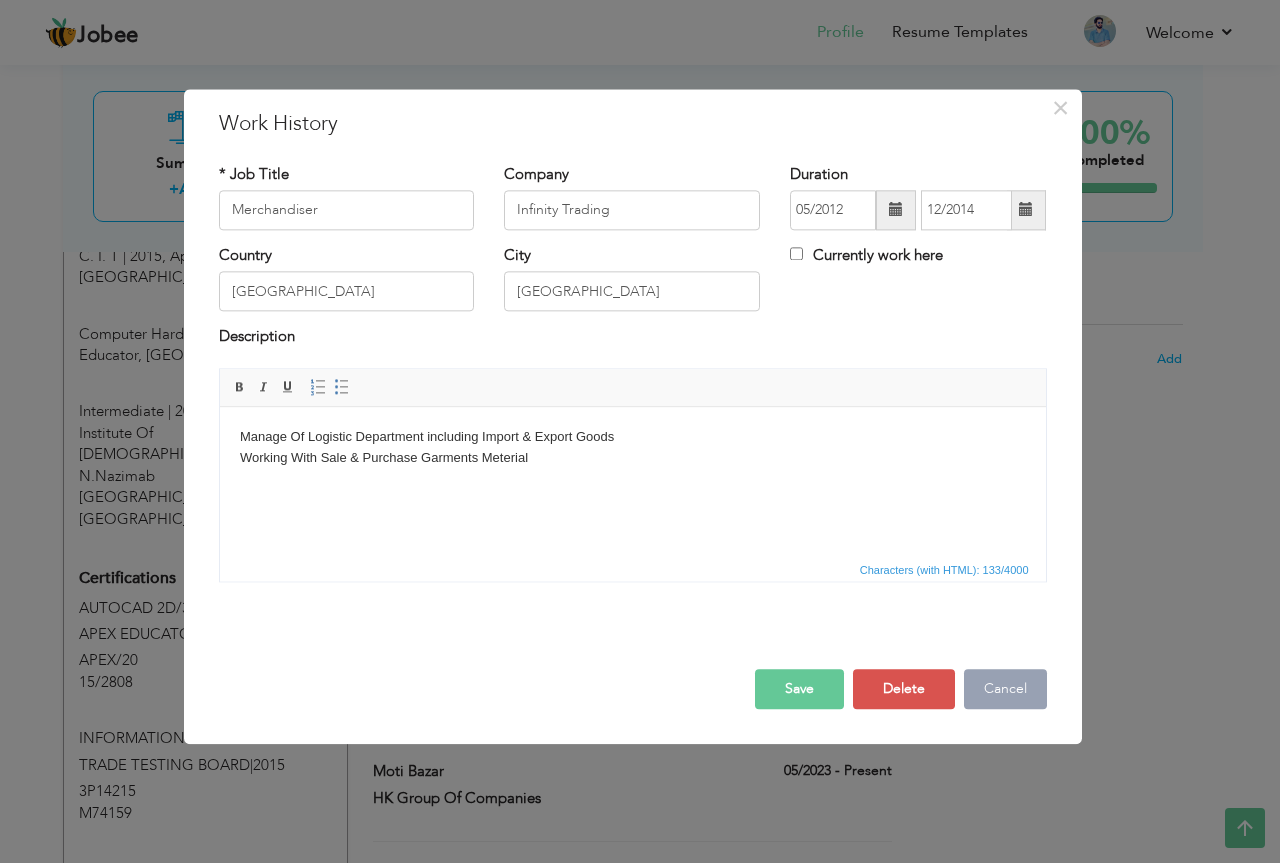 click on "Cancel" at bounding box center (1005, 689) 